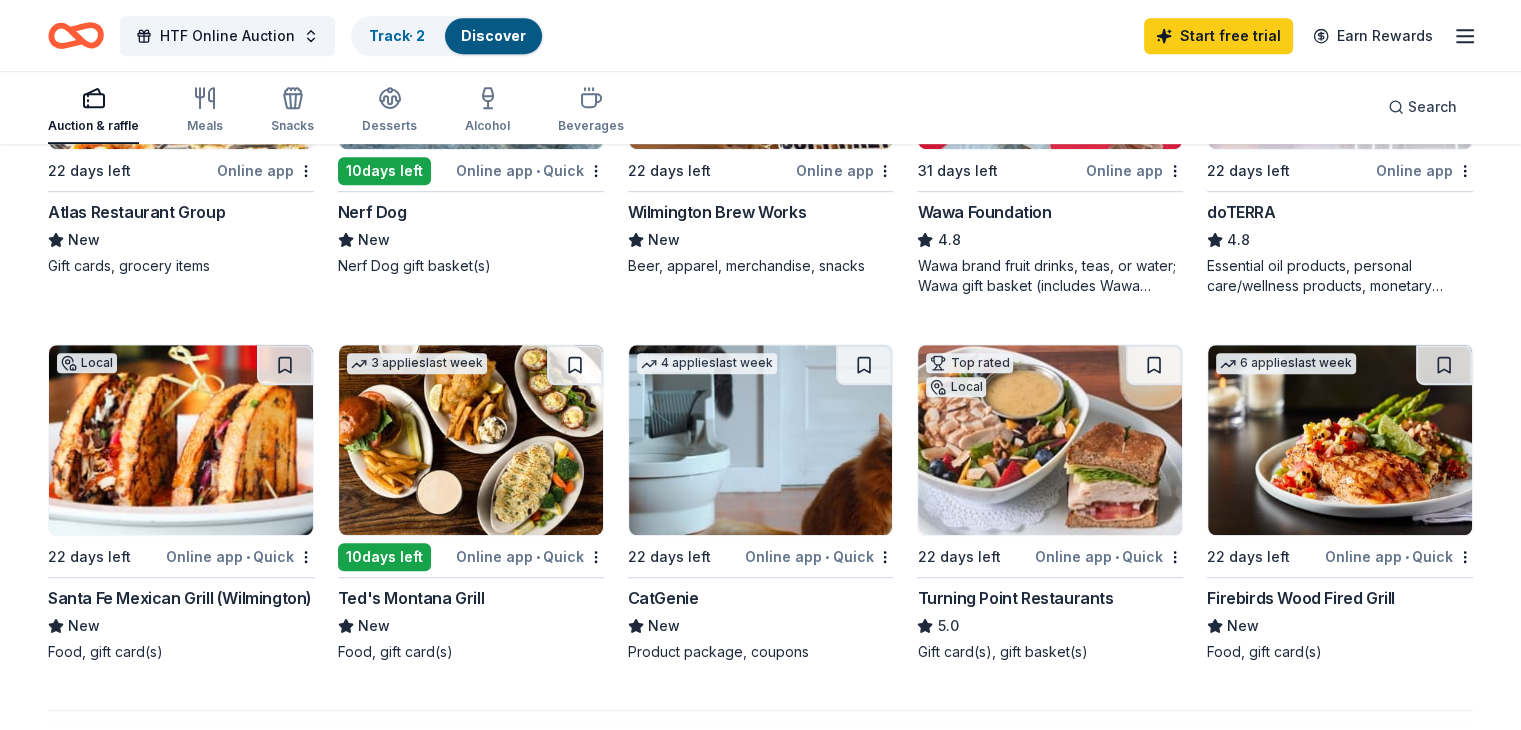 scroll, scrollTop: 1300, scrollLeft: 0, axis: vertical 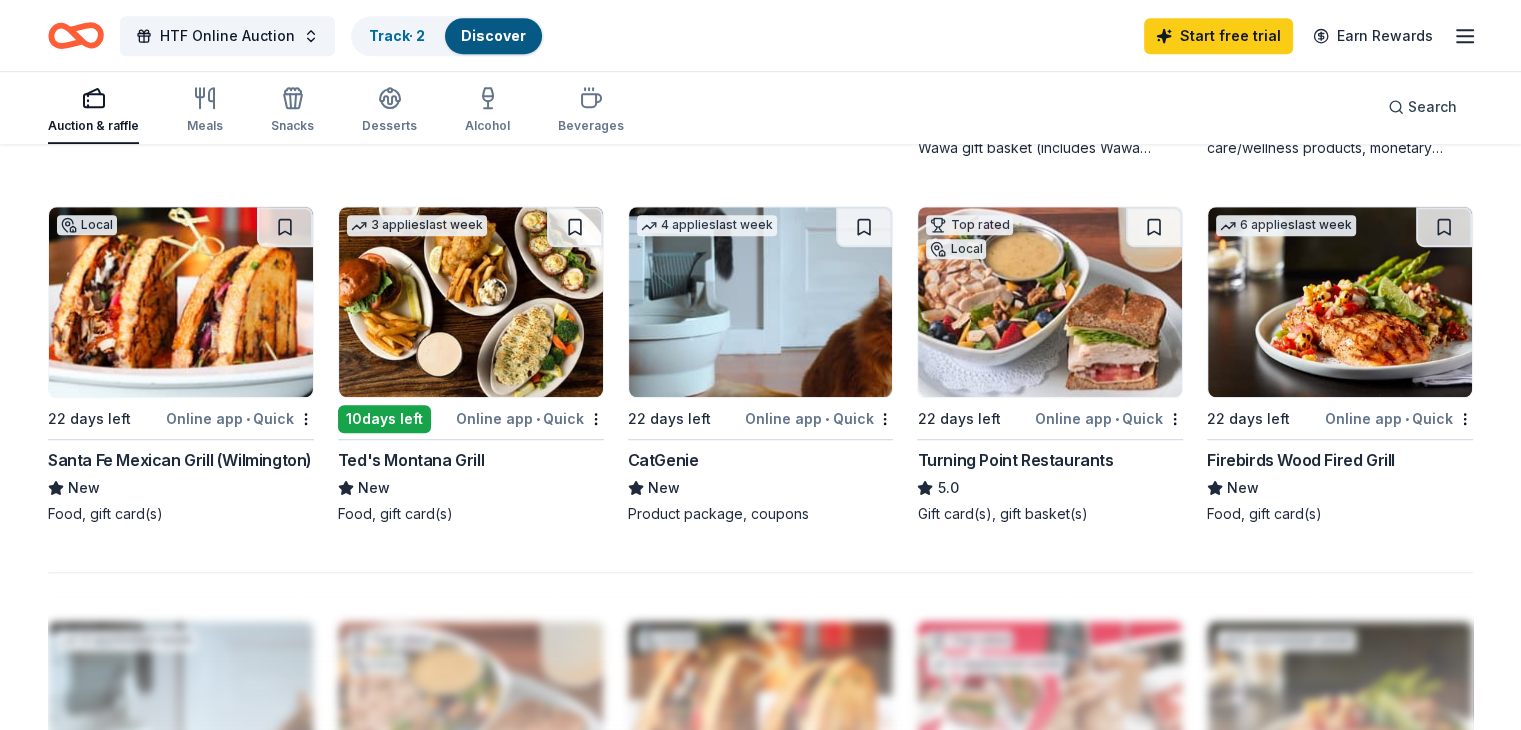 click at bounding box center (1340, 302) 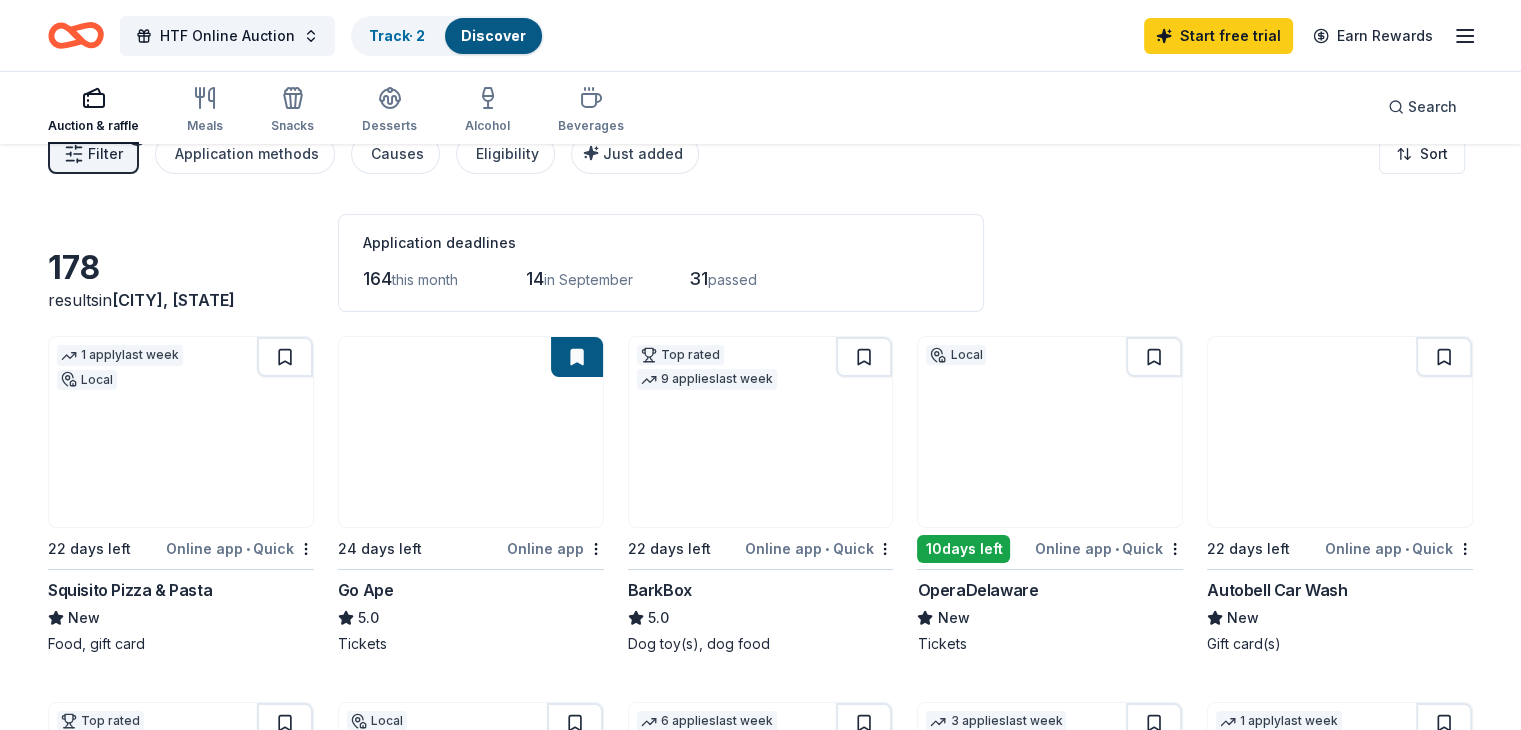scroll, scrollTop: 0, scrollLeft: 0, axis: both 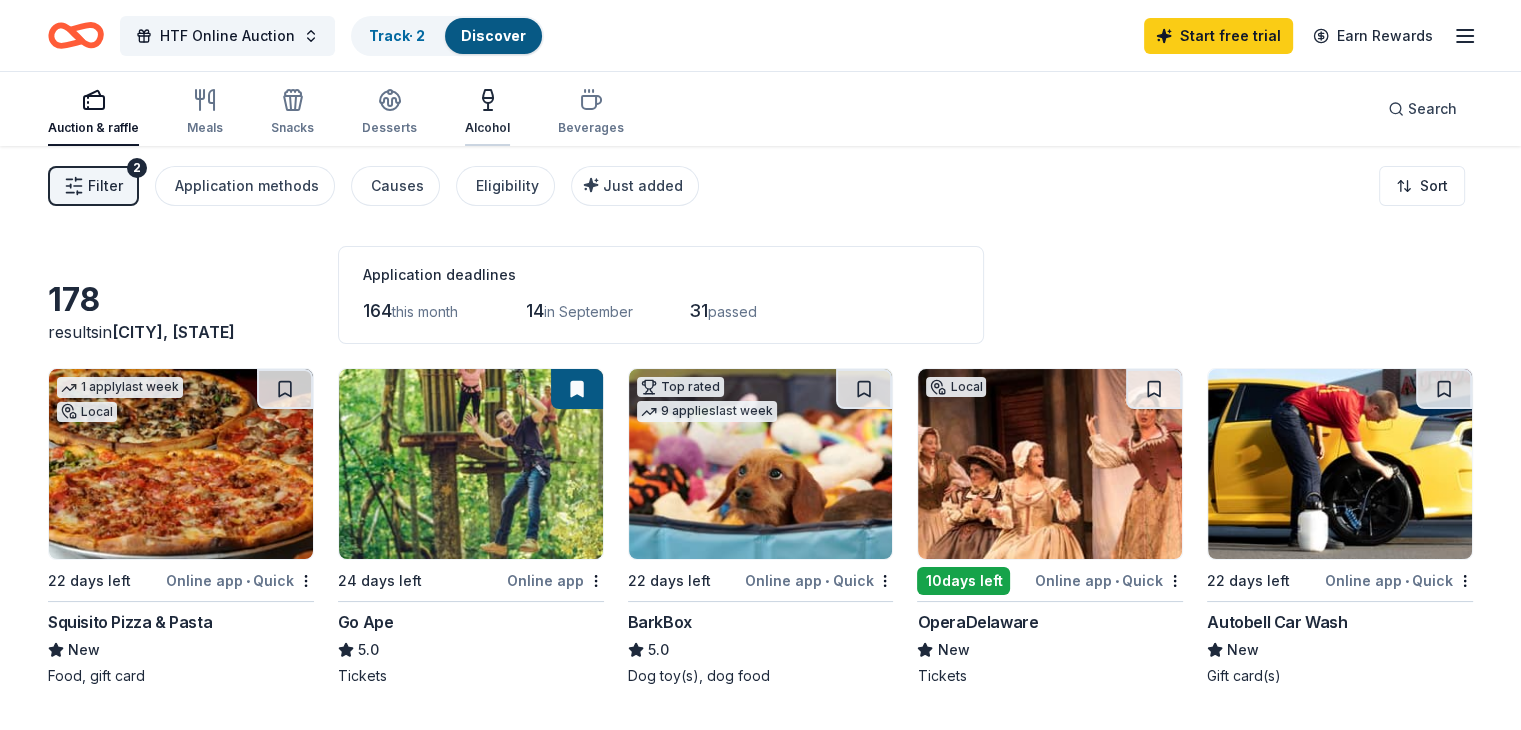 click 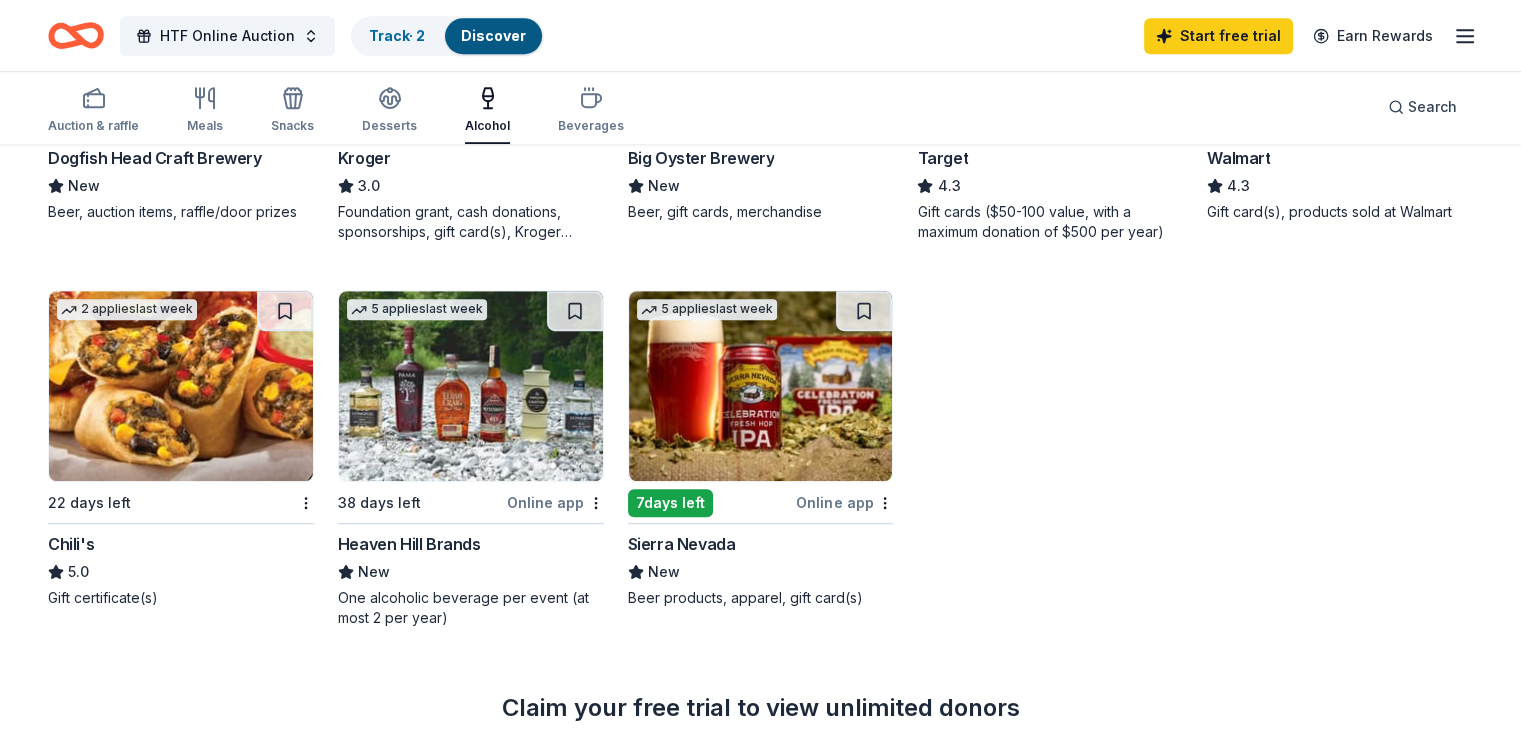 scroll, scrollTop: 1200, scrollLeft: 0, axis: vertical 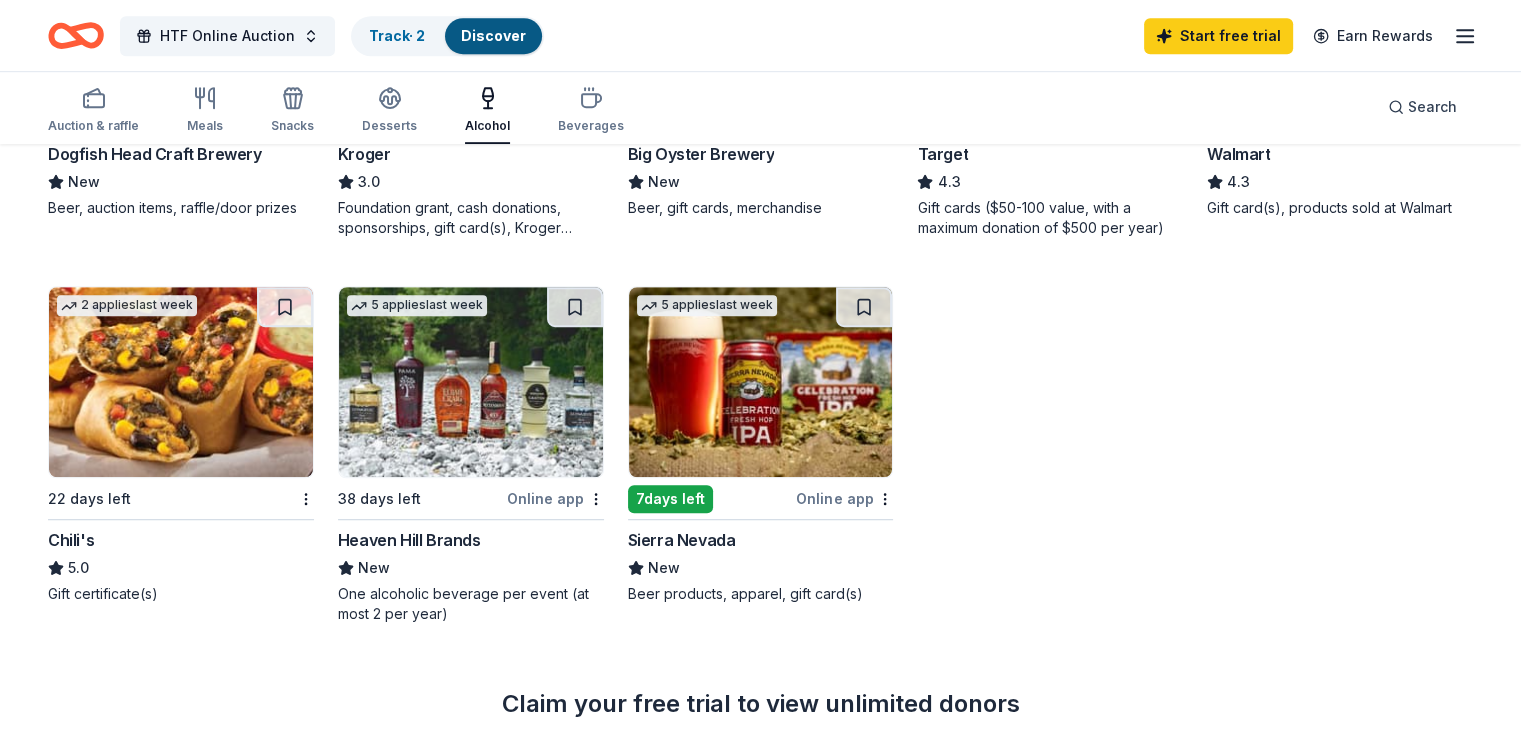 click at bounding box center [471, 382] 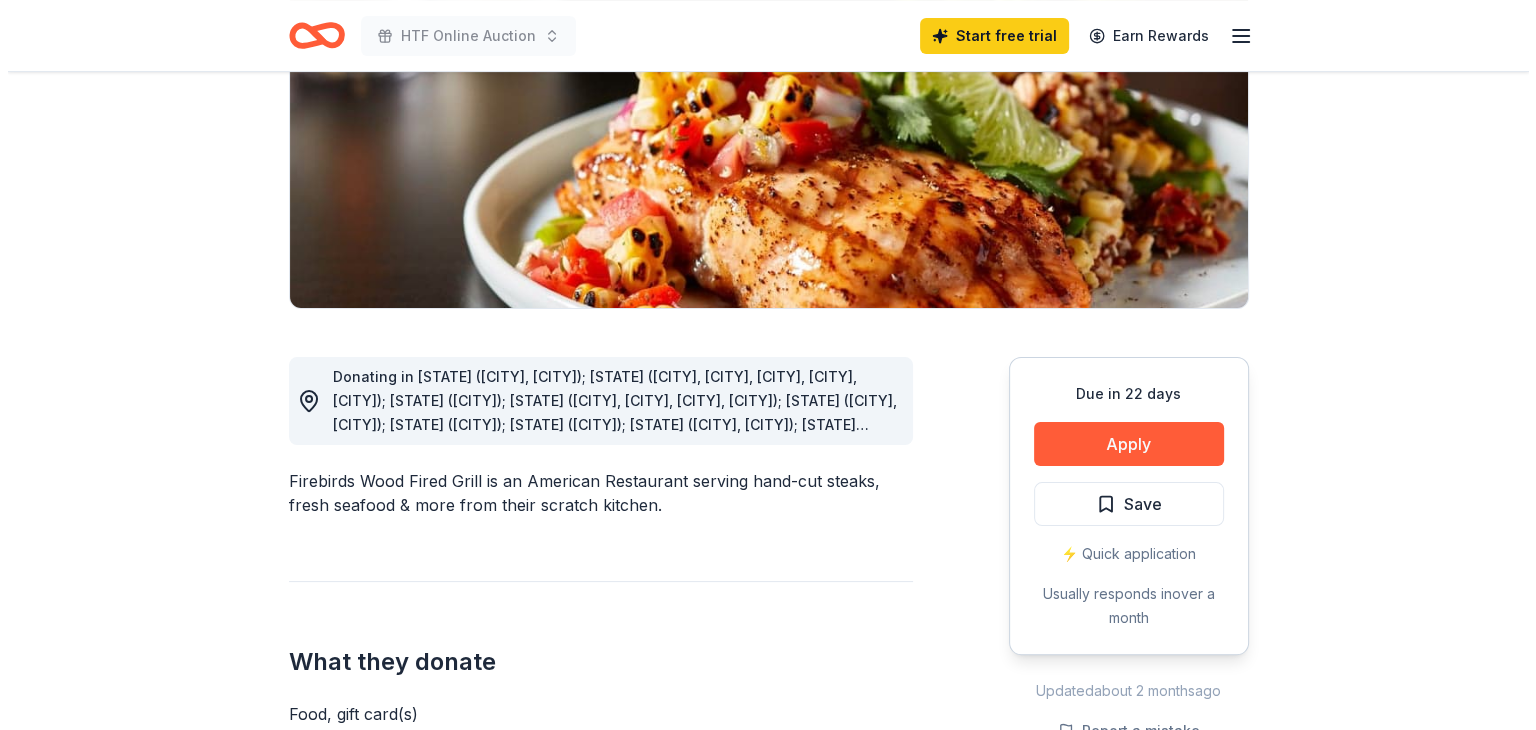 scroll, scrollTop: 300, scrollLeft: 0, axis: vertical 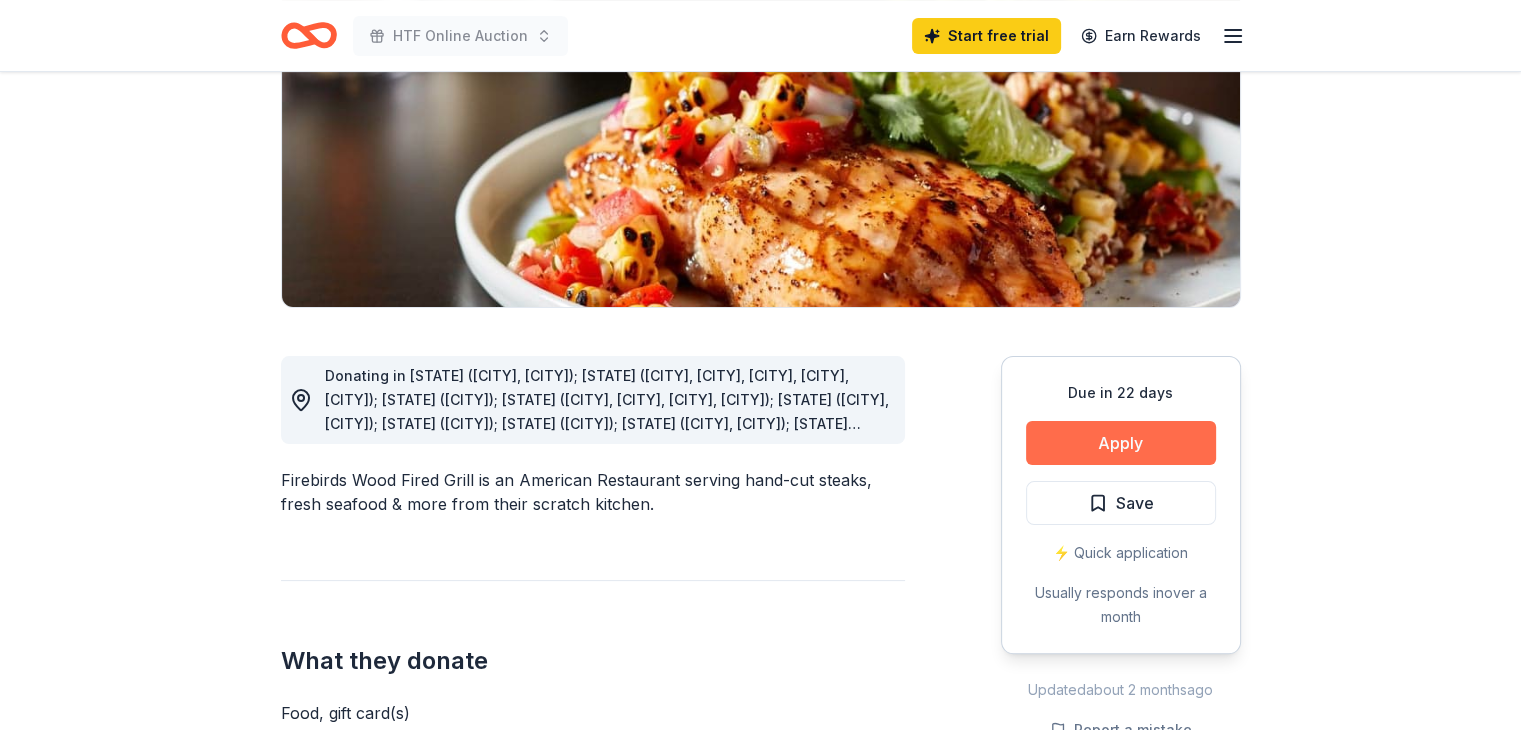 click on "Apply" at bounding box center [1121, 443] 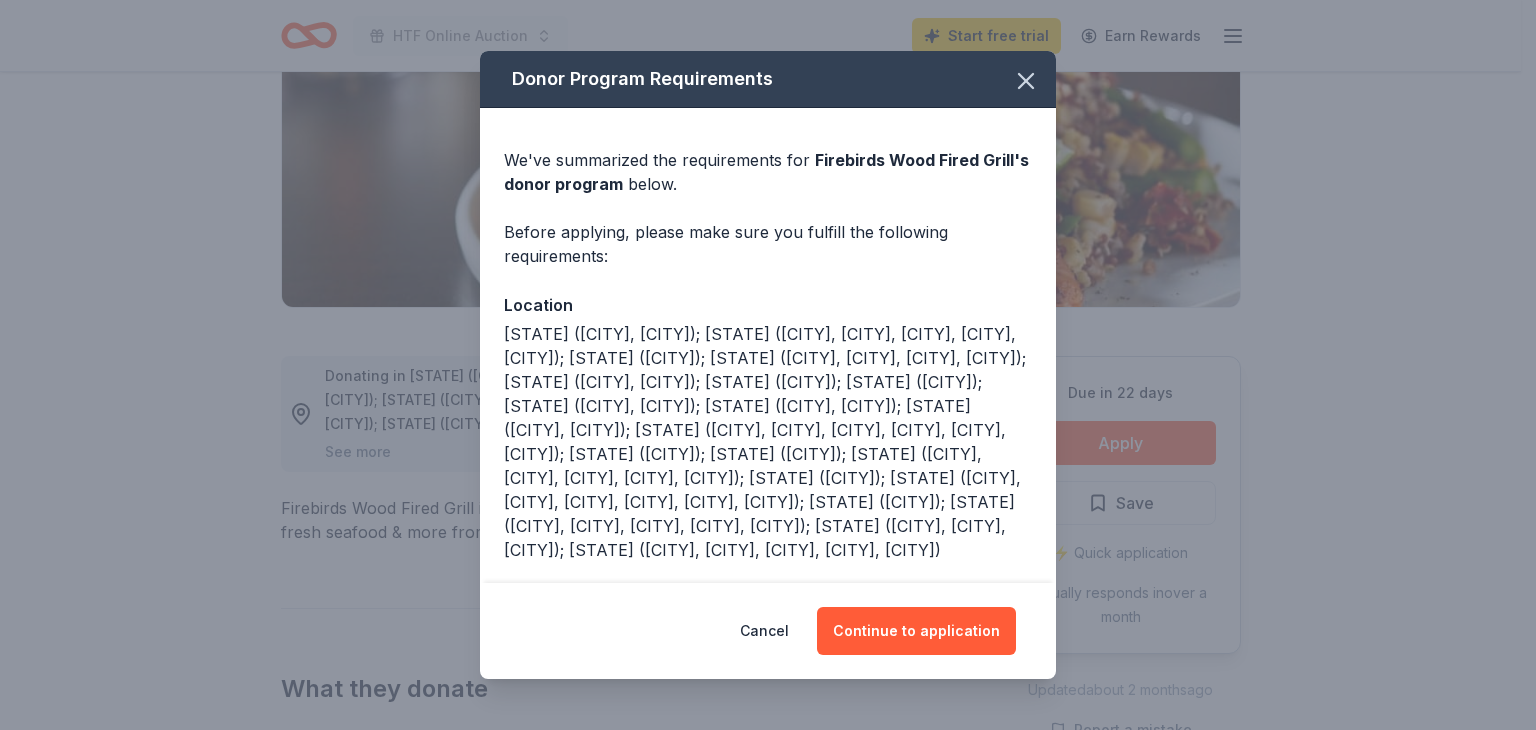 scroll, scrollTop: 133, scrollLeft: 0, axis: vertical 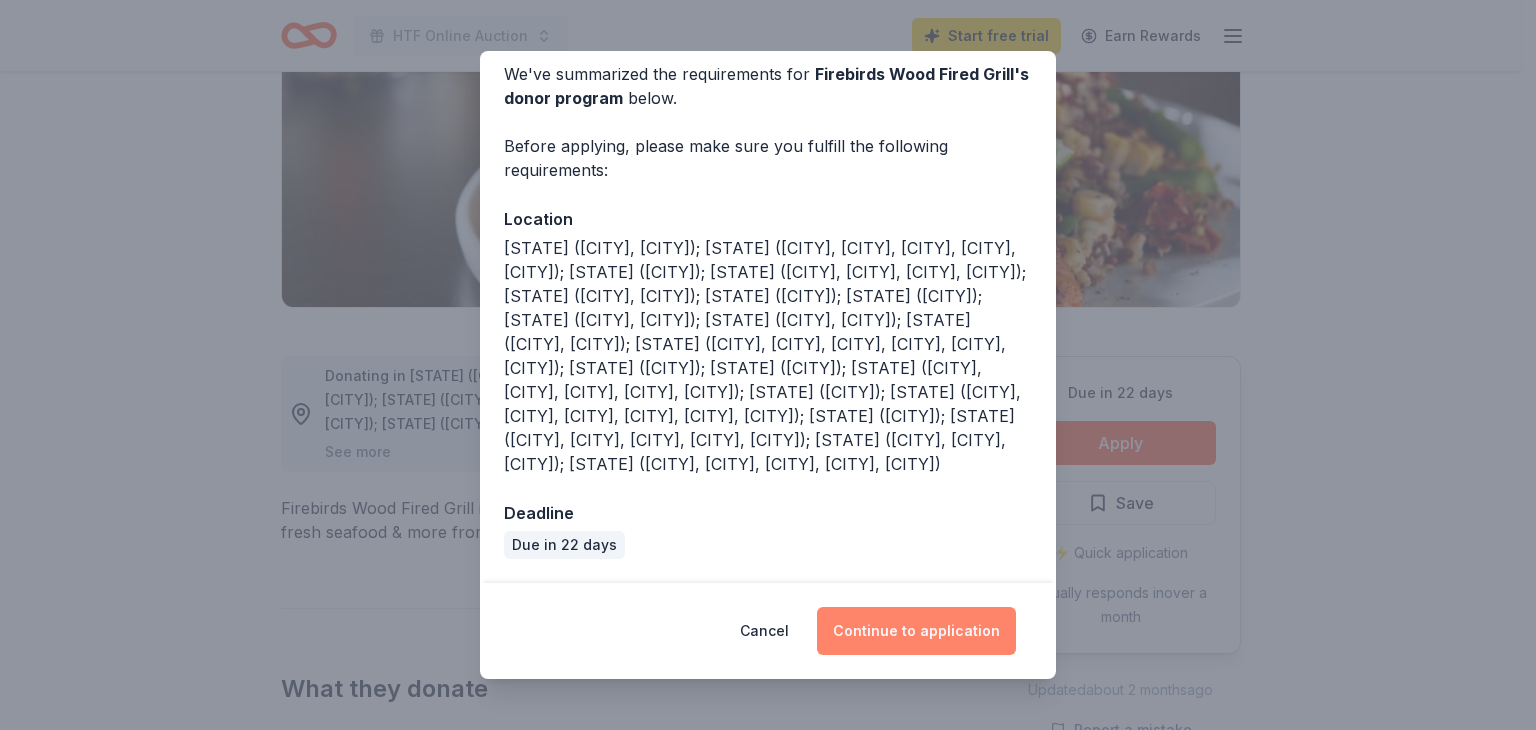 click on "Continue to application" at bounding box center (916, 631) 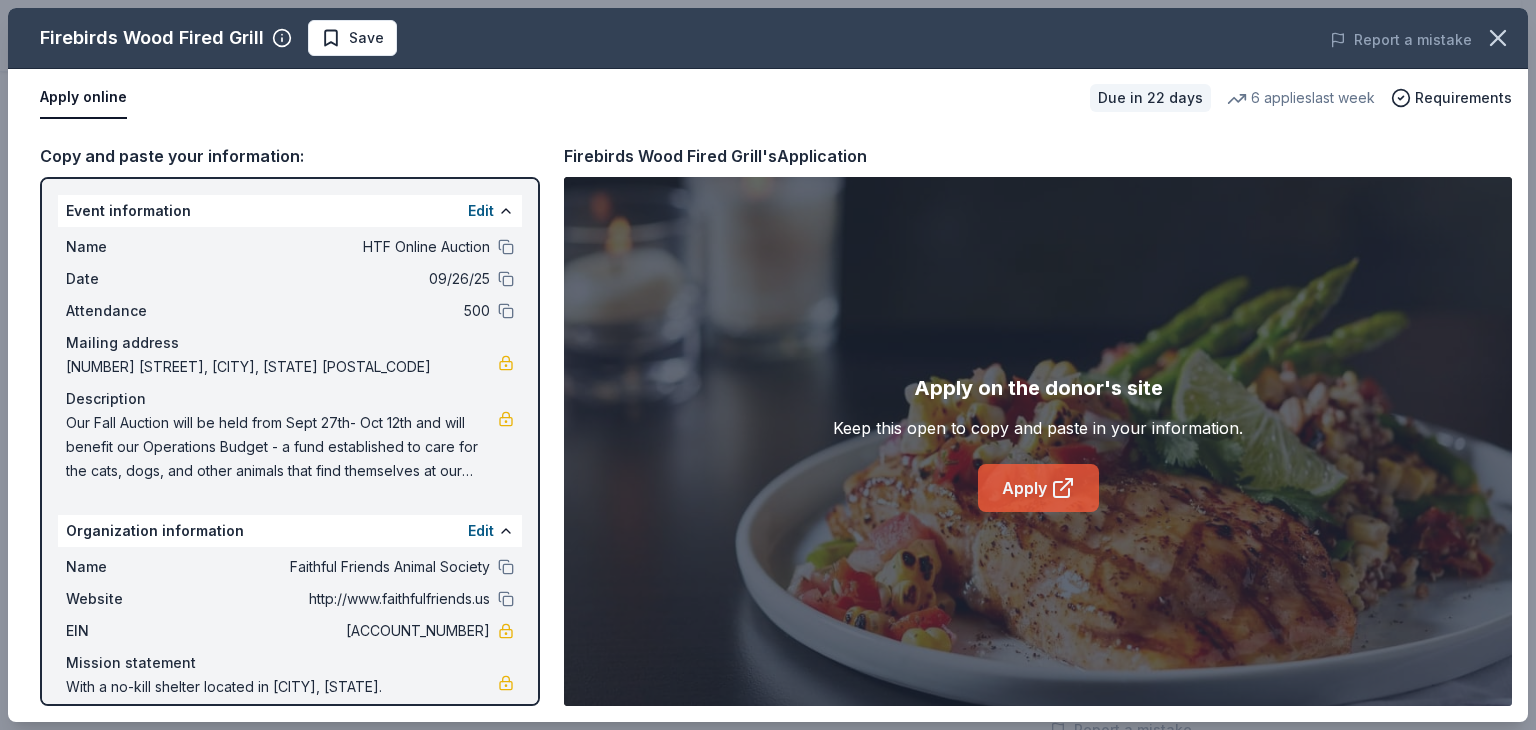 click on "Apply" at bounding box center (1038, 488) 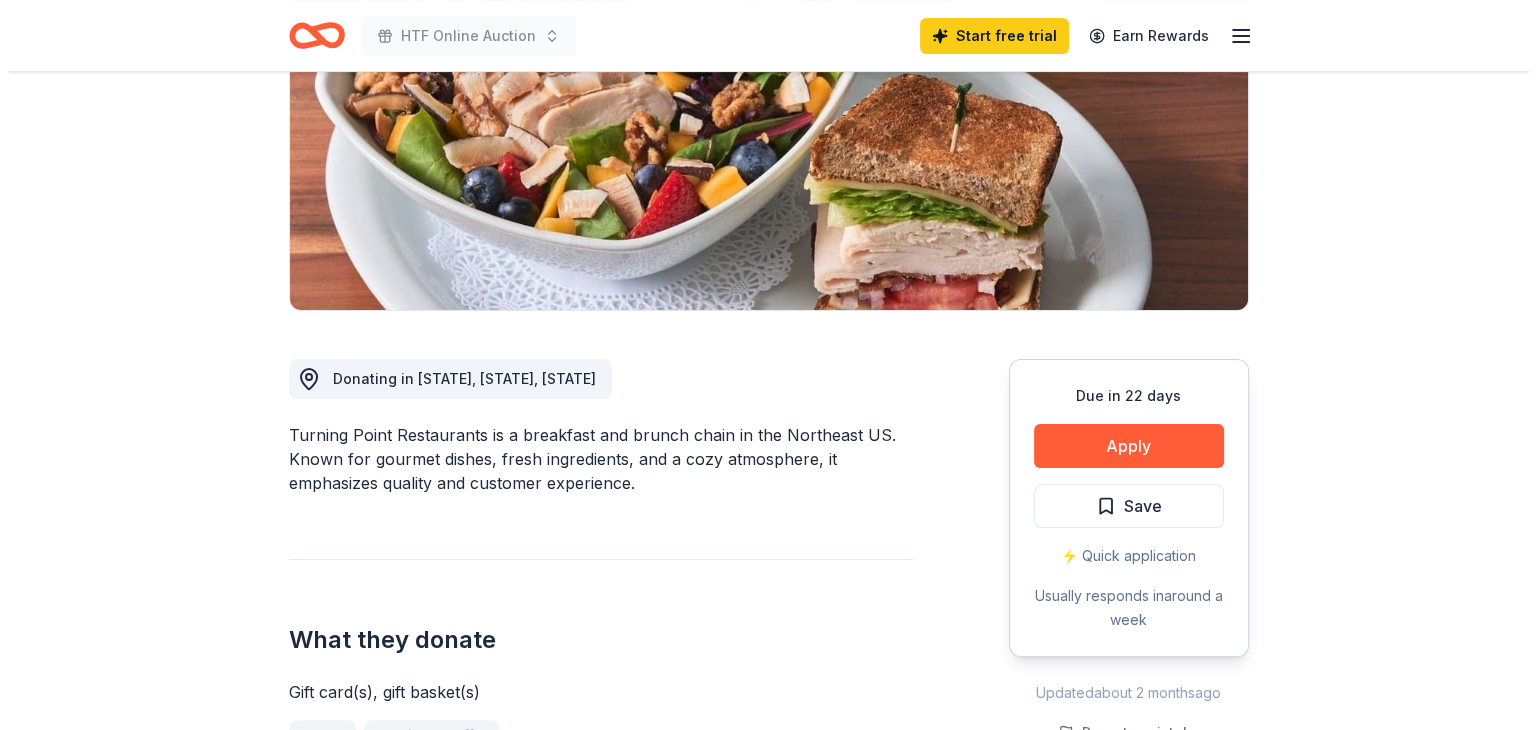 scroll, scrollTop: 300, scrollLeft: 0, axis: vertical 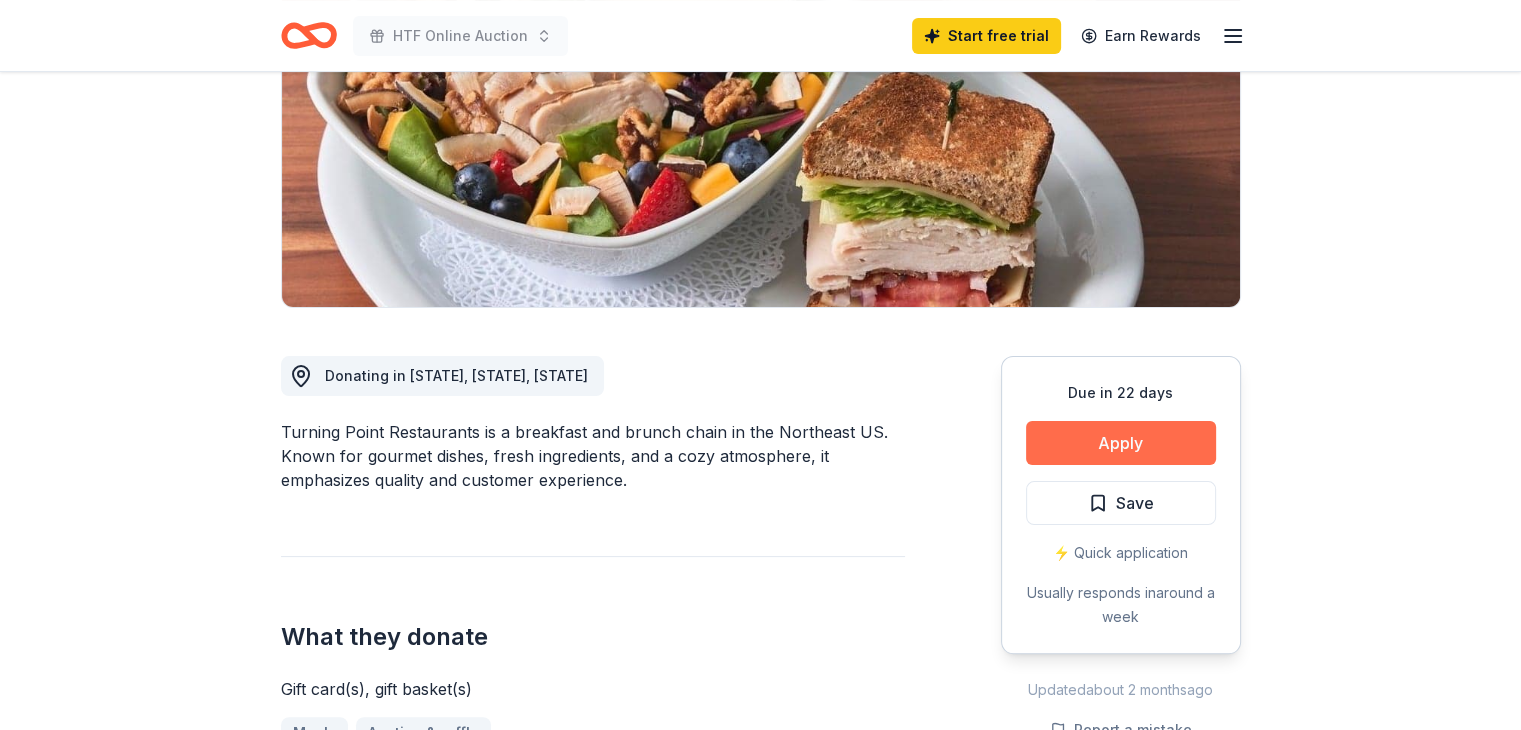 click on "Apply" at bounding box center [1121, 443] 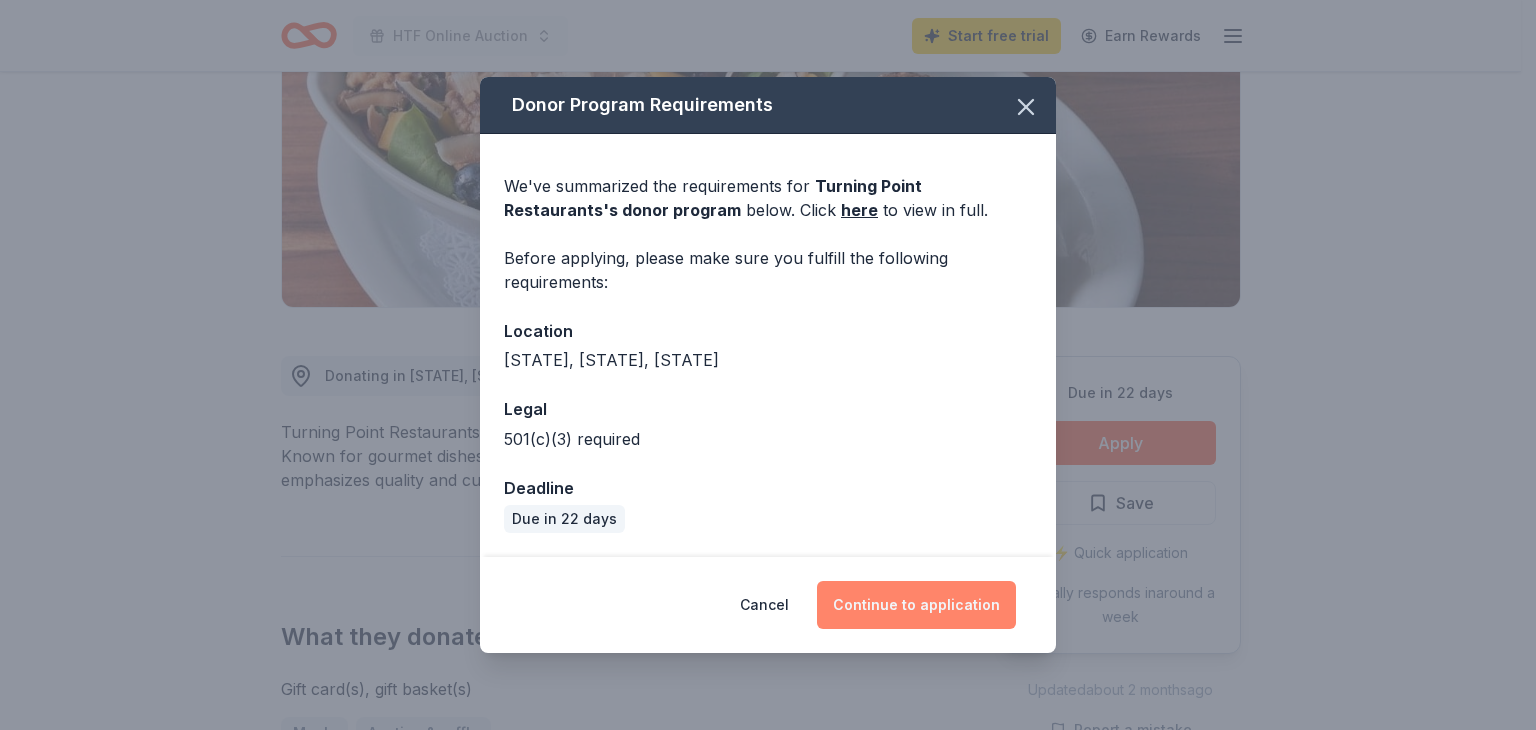 click on "Continue to application" at bounding box center [916, 605] 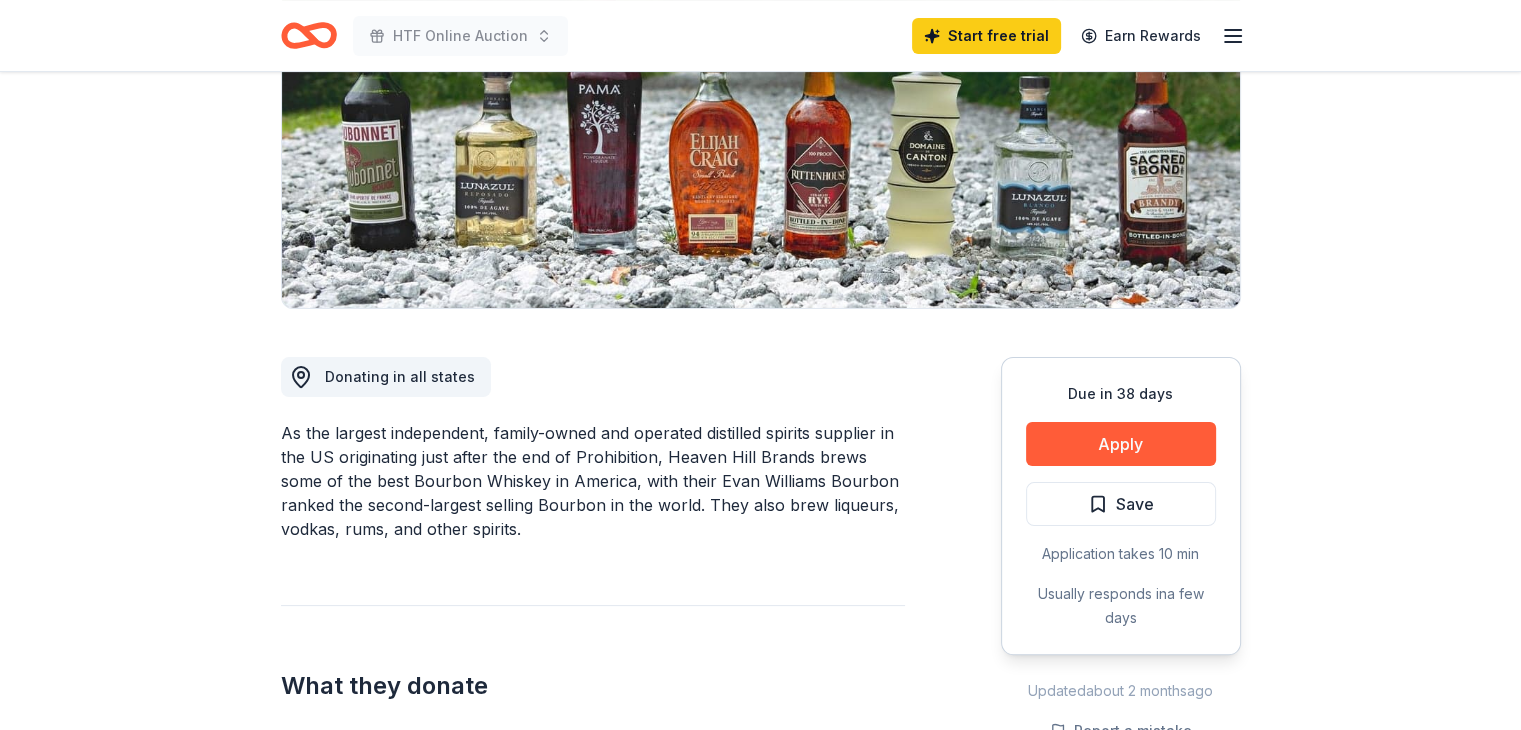 scroll, scrollTop: 300, scrollLeft: 0, axis: vertical 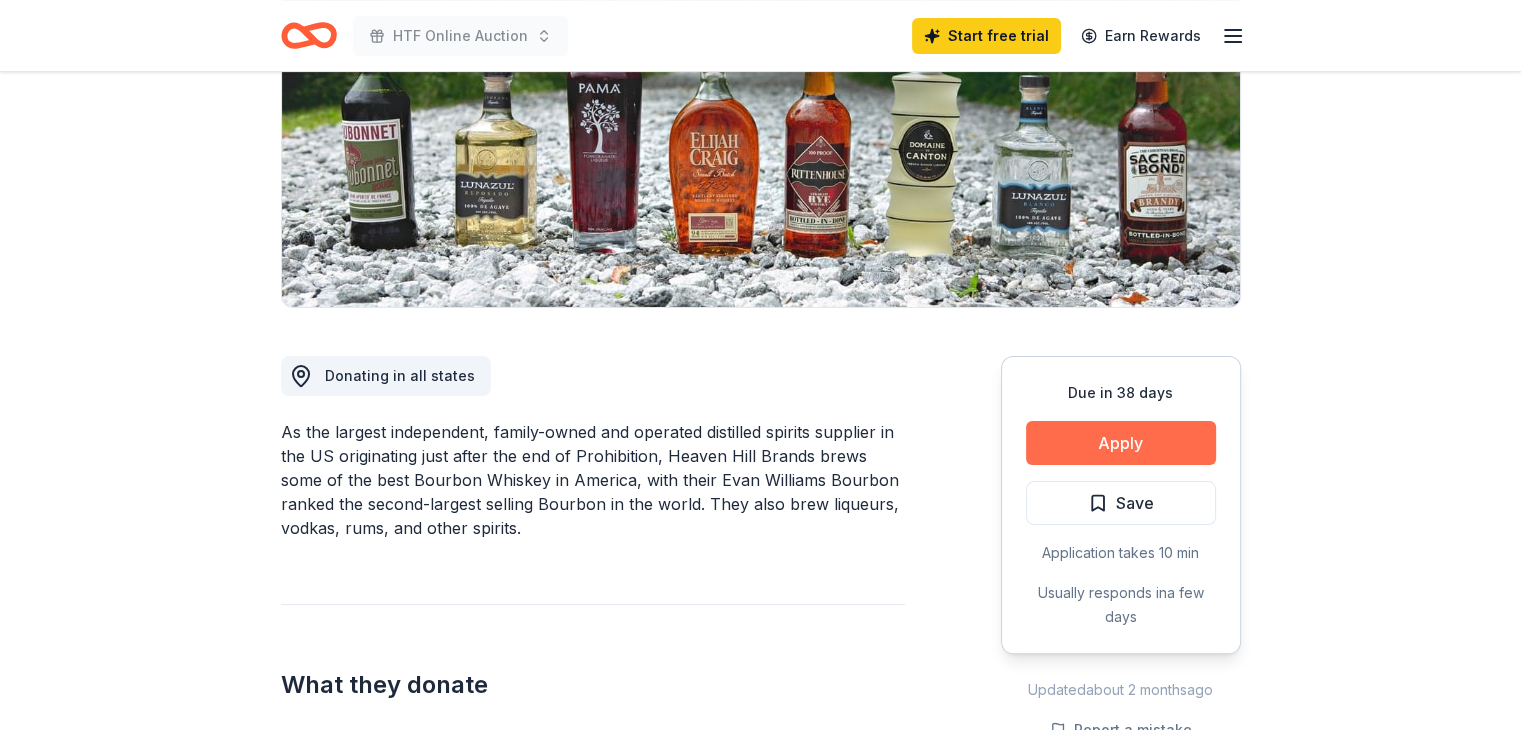 click on "Apply" at bounding box center (1121, 443) 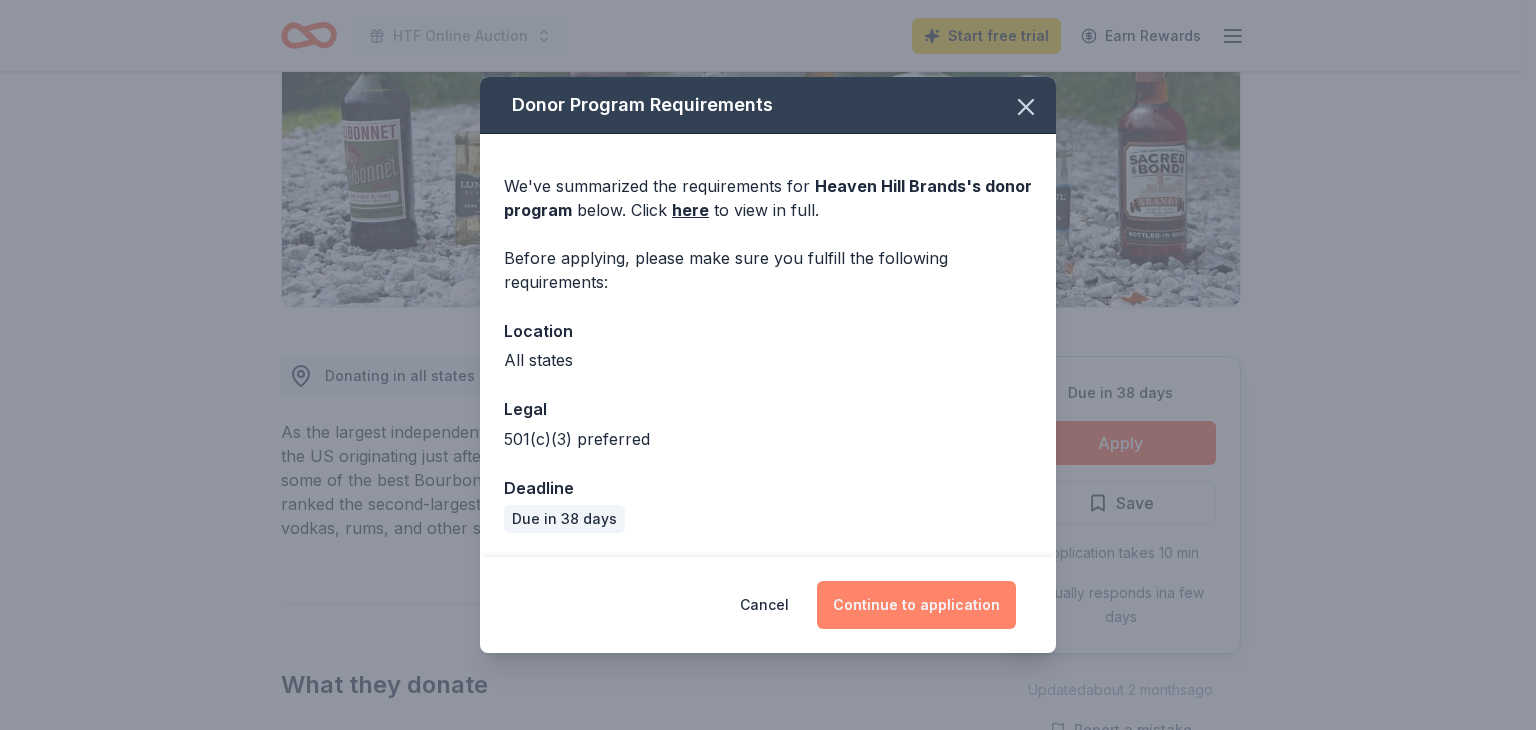 click on "Continue to application" at bounding box center (916, 605) 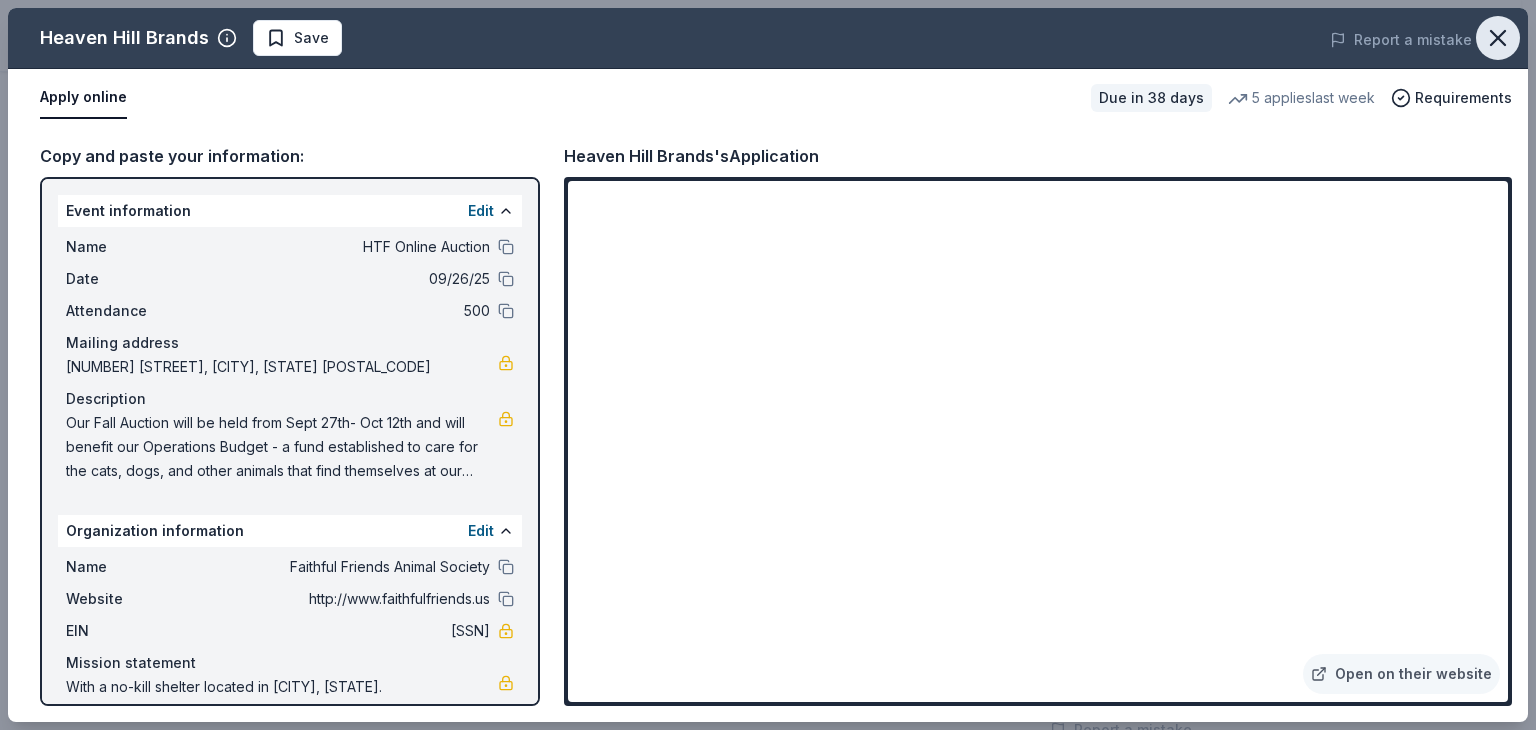 click 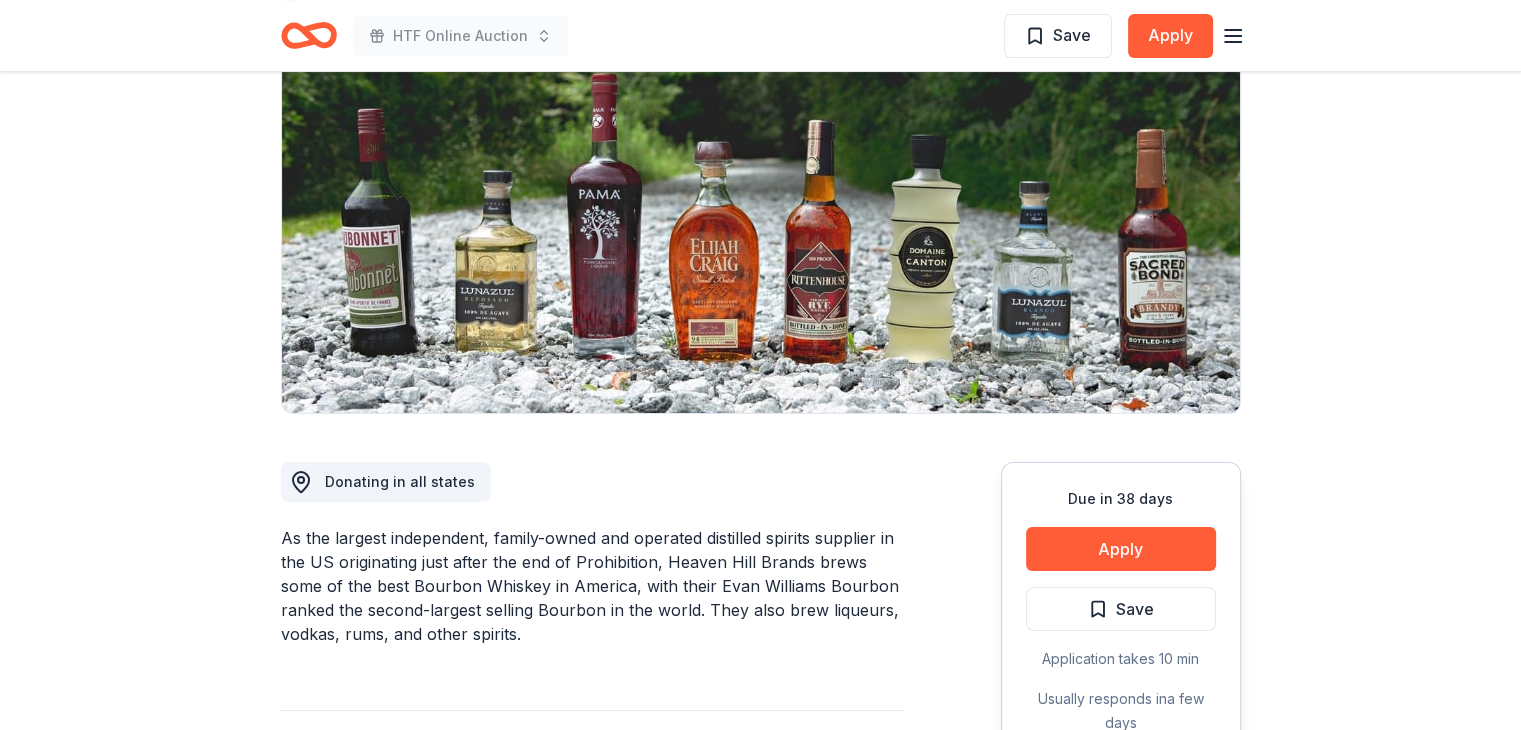 scroll, scrollTop: 0, scrollLeft: 0, axis: both 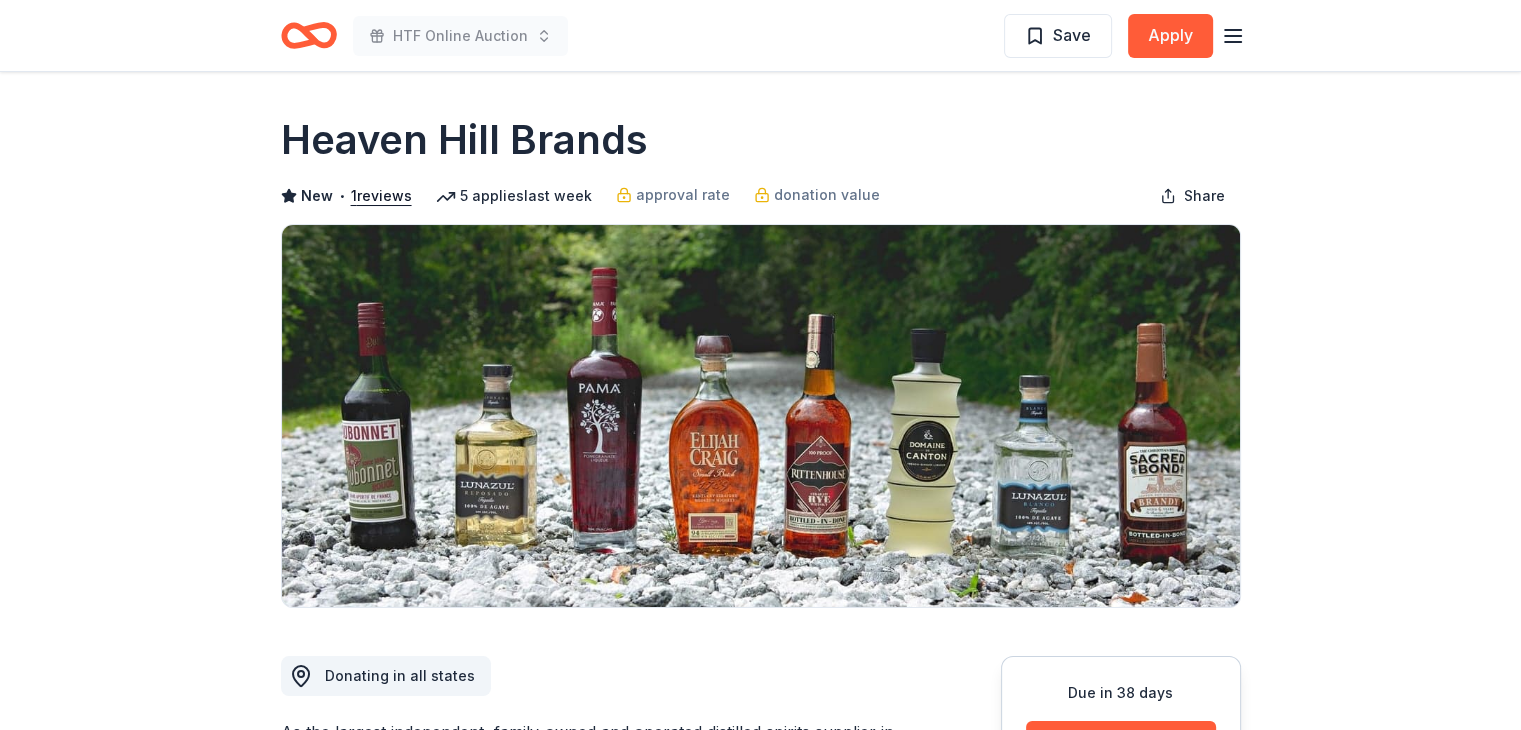 drag, startPoint x: 403, startPoint y: 141, endPoint x: 647, endPoint y: 135, distance: 244.07376 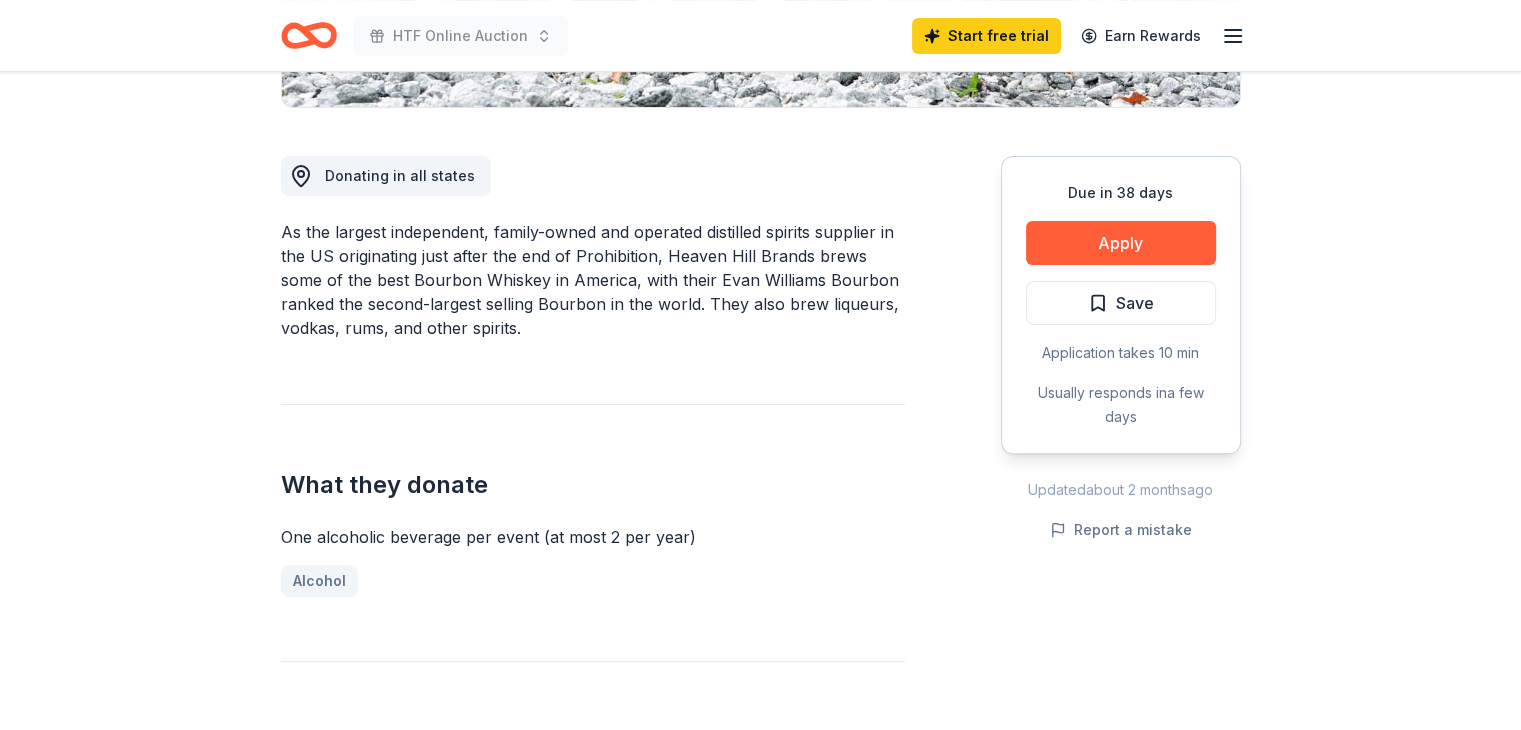 scroll, scrollTop: 0, scrollLeft: 0, axis: both 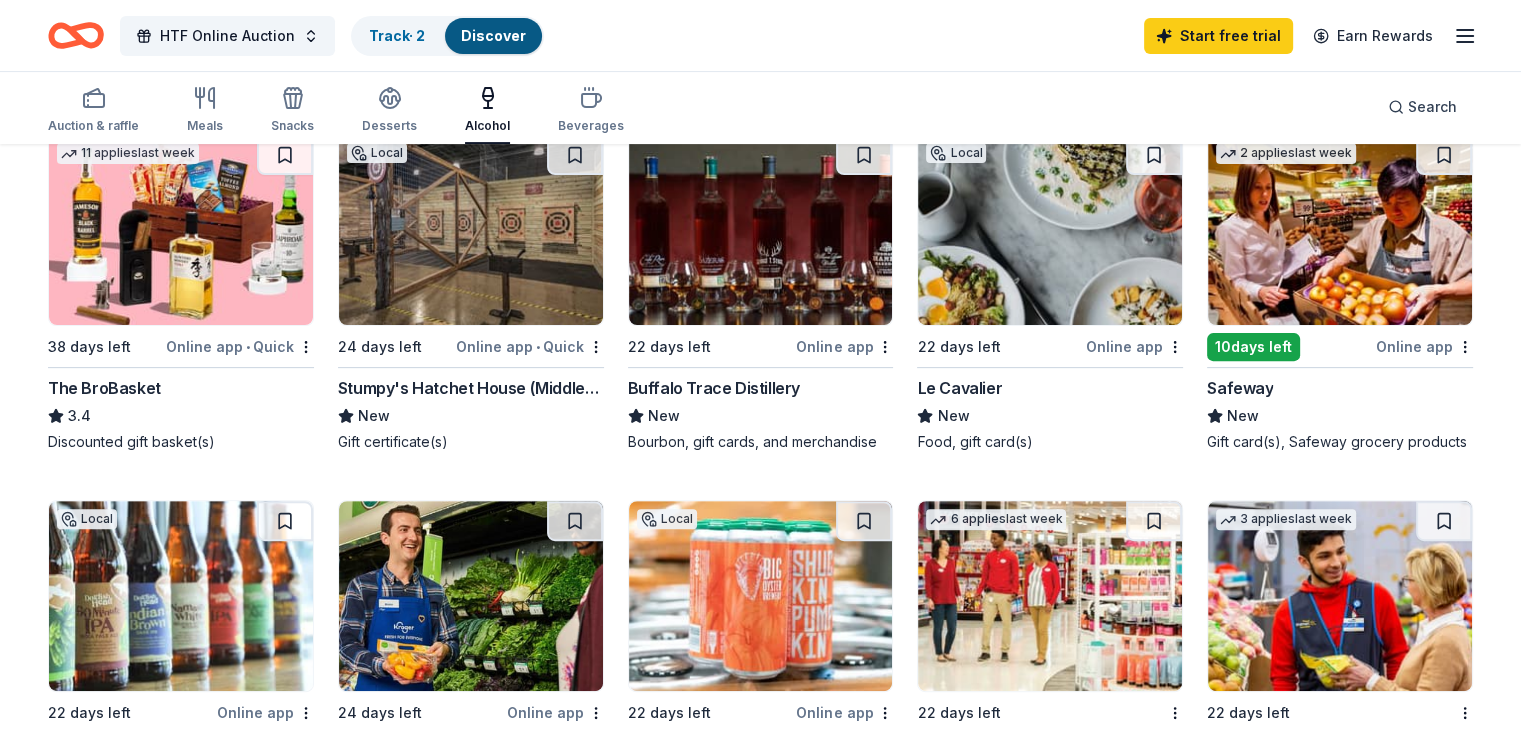 click on "The BroBasket" at bounding box center (104, 388) 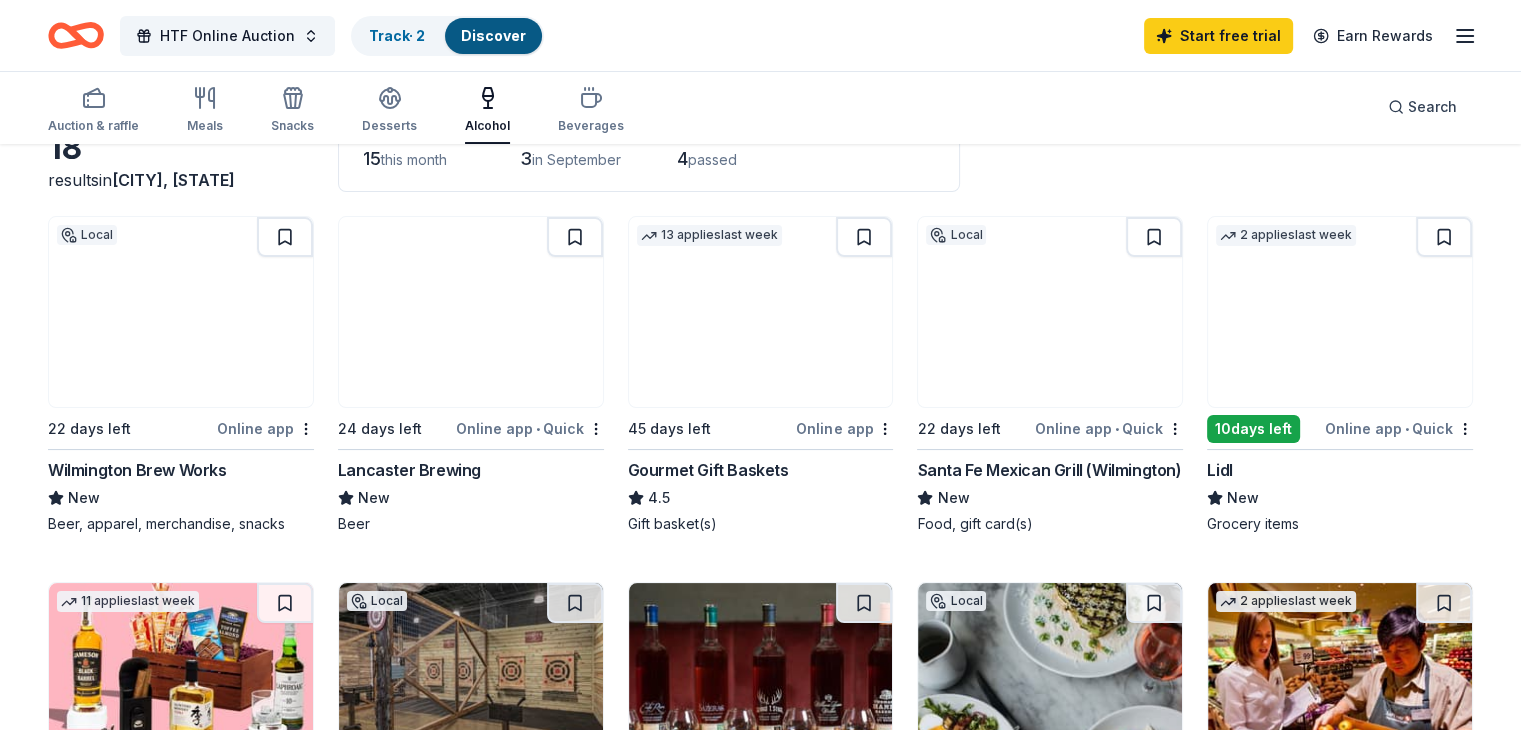 scroll, scrollTop: 0, scrollLeft: 0, axis: both 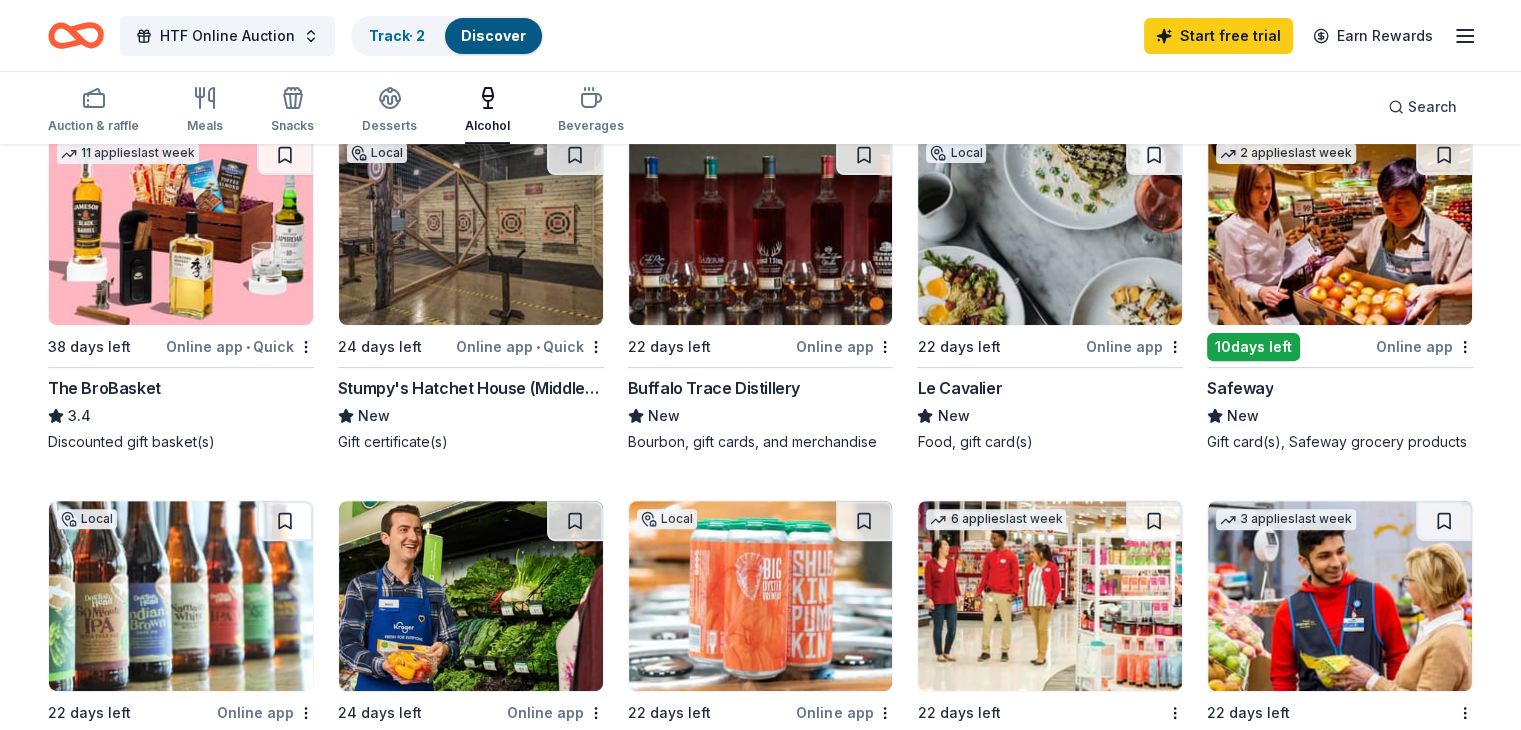 click at bounding box center [761, 230] 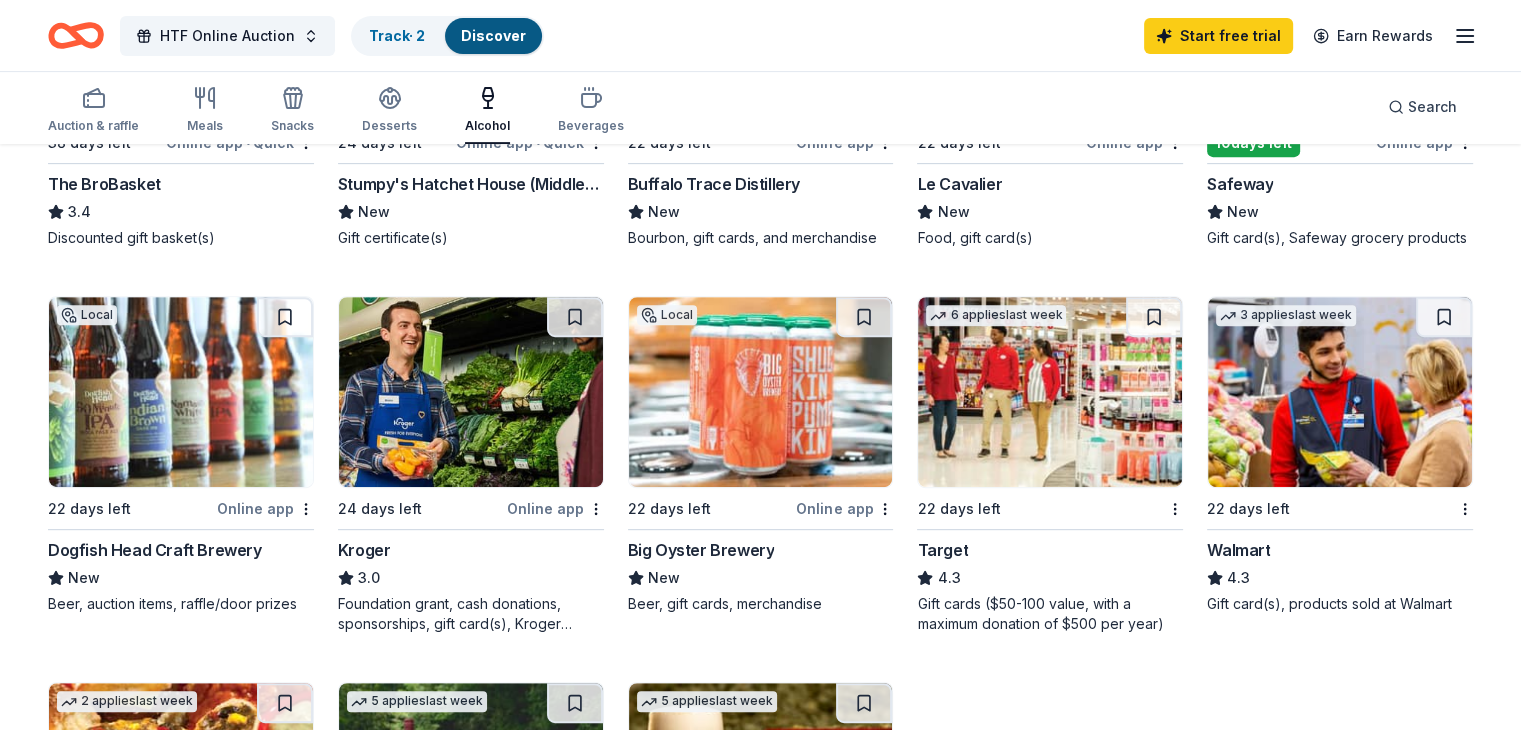 scroll, scrollTop: 800, scrollLeft: 0, axis: vertical 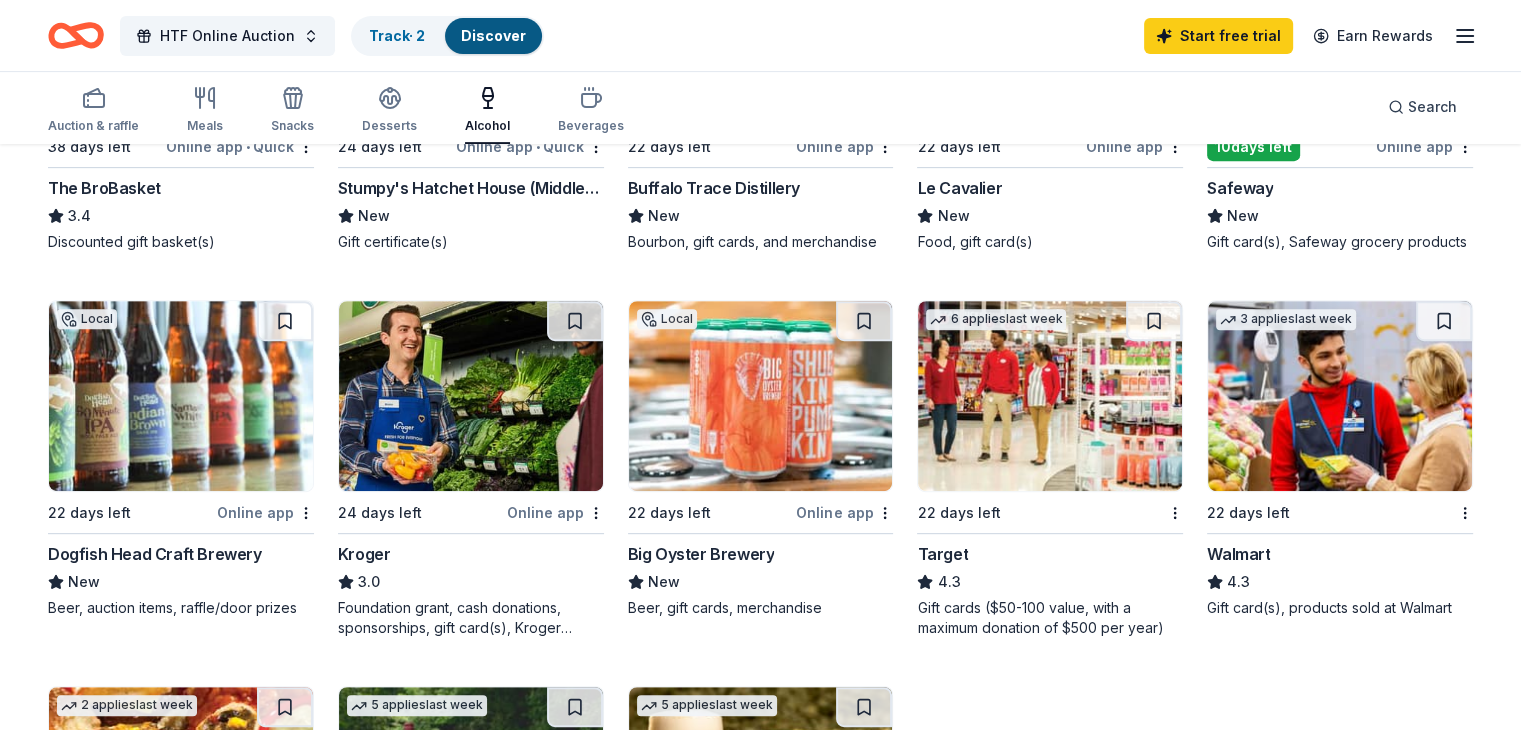 click at bounding box center [1050, 396] 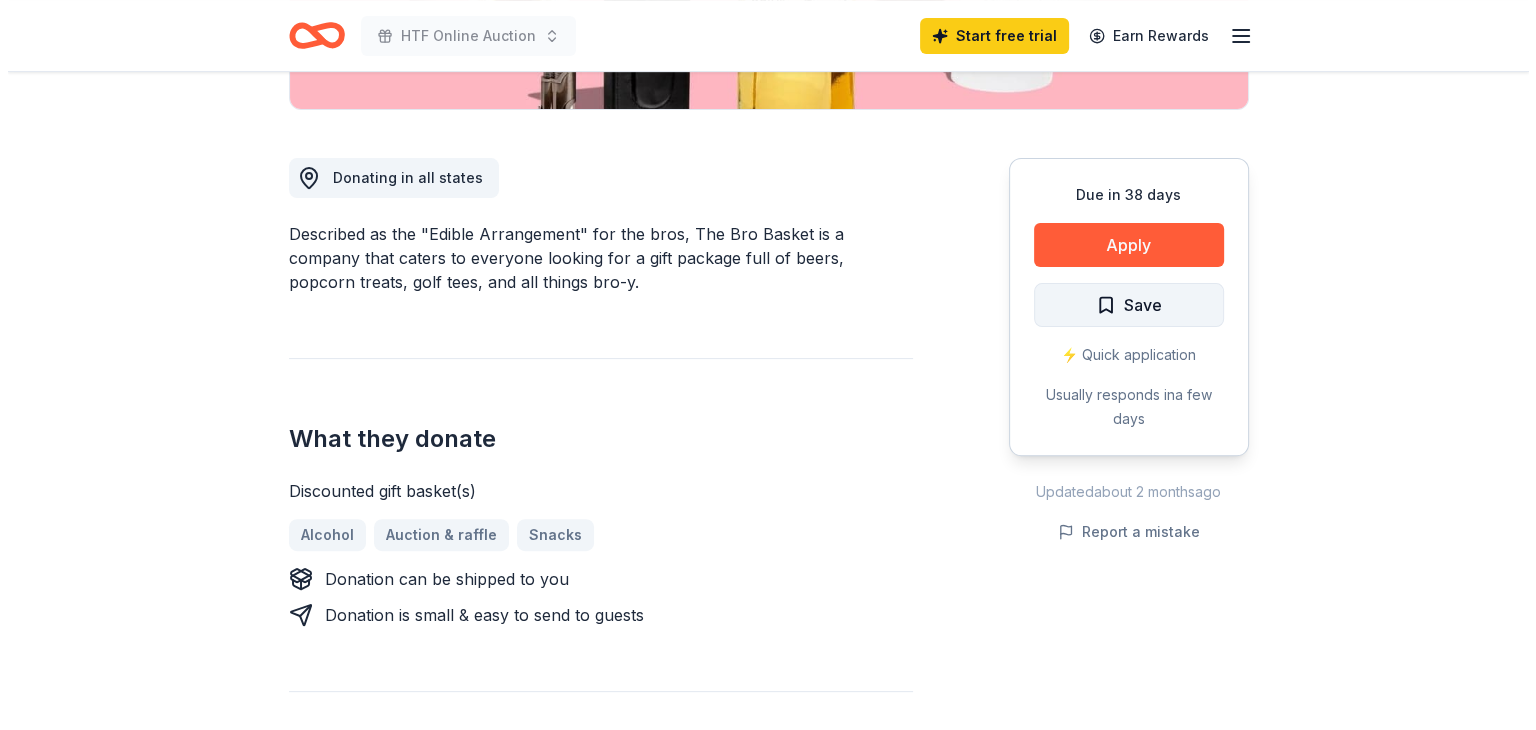 scroll, scrollTop: 500, scrollLeft: 0, axis: vertical 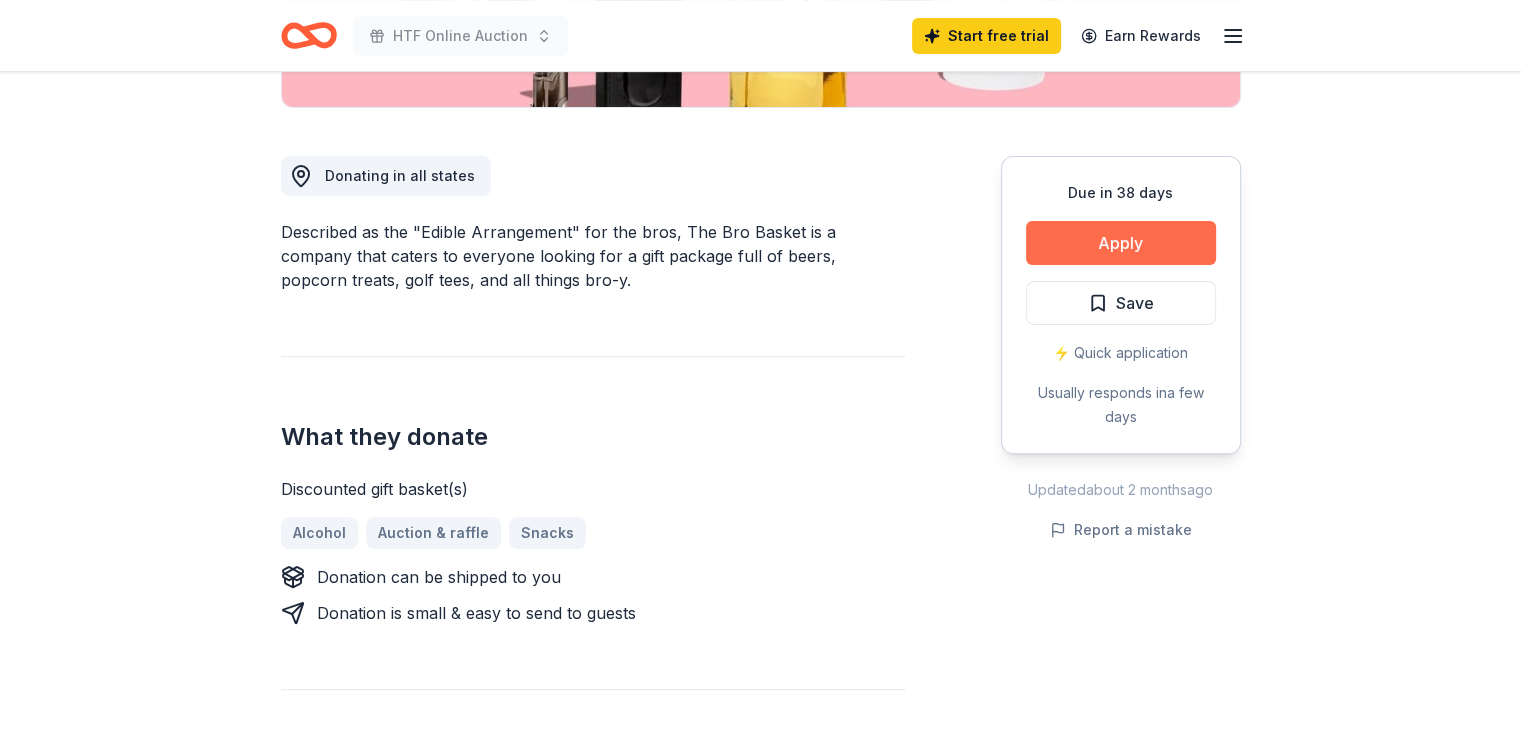 click on "Apply" at bounding box center [1121, 243] 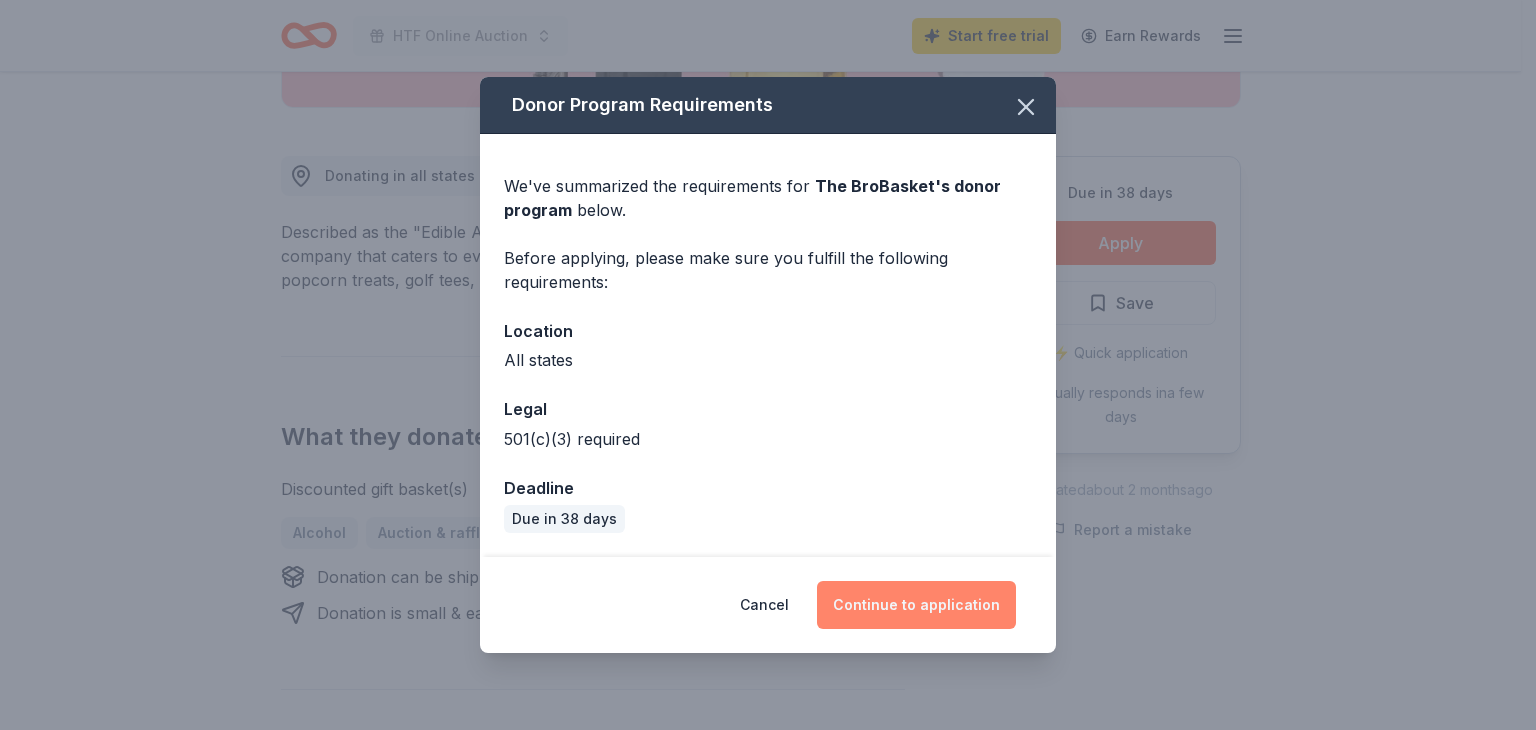 click on "Continue to application" at bounding box center (916, 605) 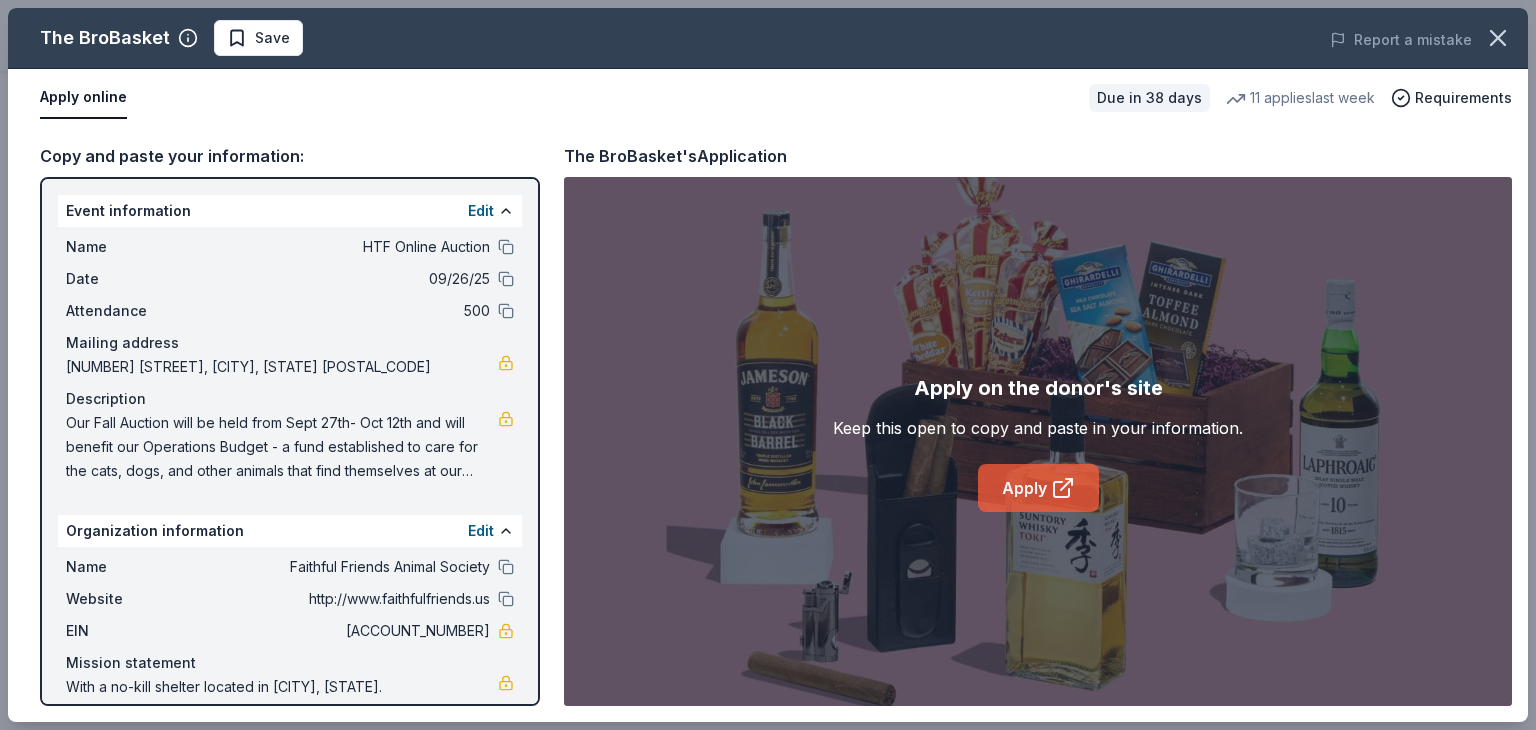 click on "Apply" at bounding box center [1038, 488] 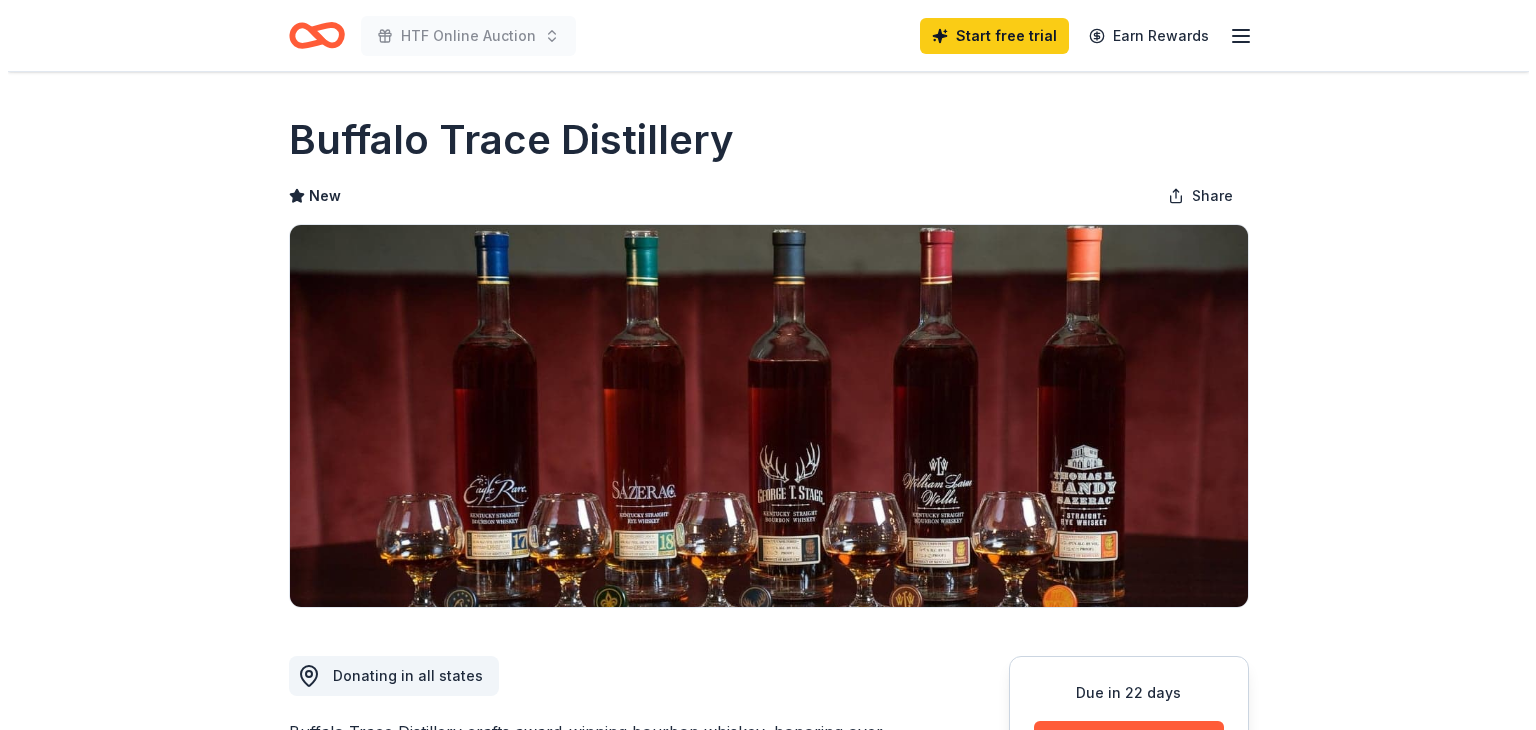 scroll, scrollTop: 400, scrollLeft: 0, axis: vertical 